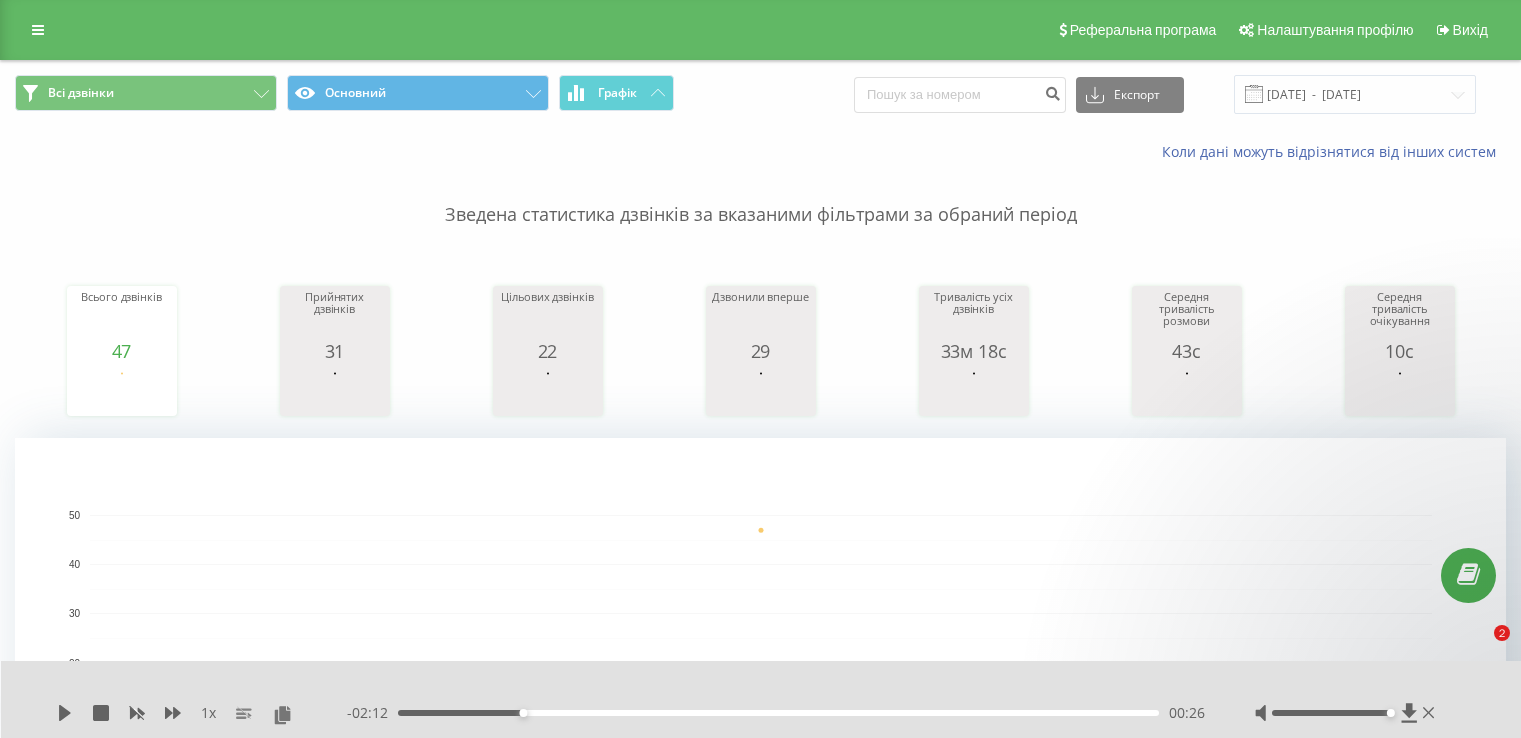 scroll, scrollTop: 600, scrollLeft: 0, axis: vertical 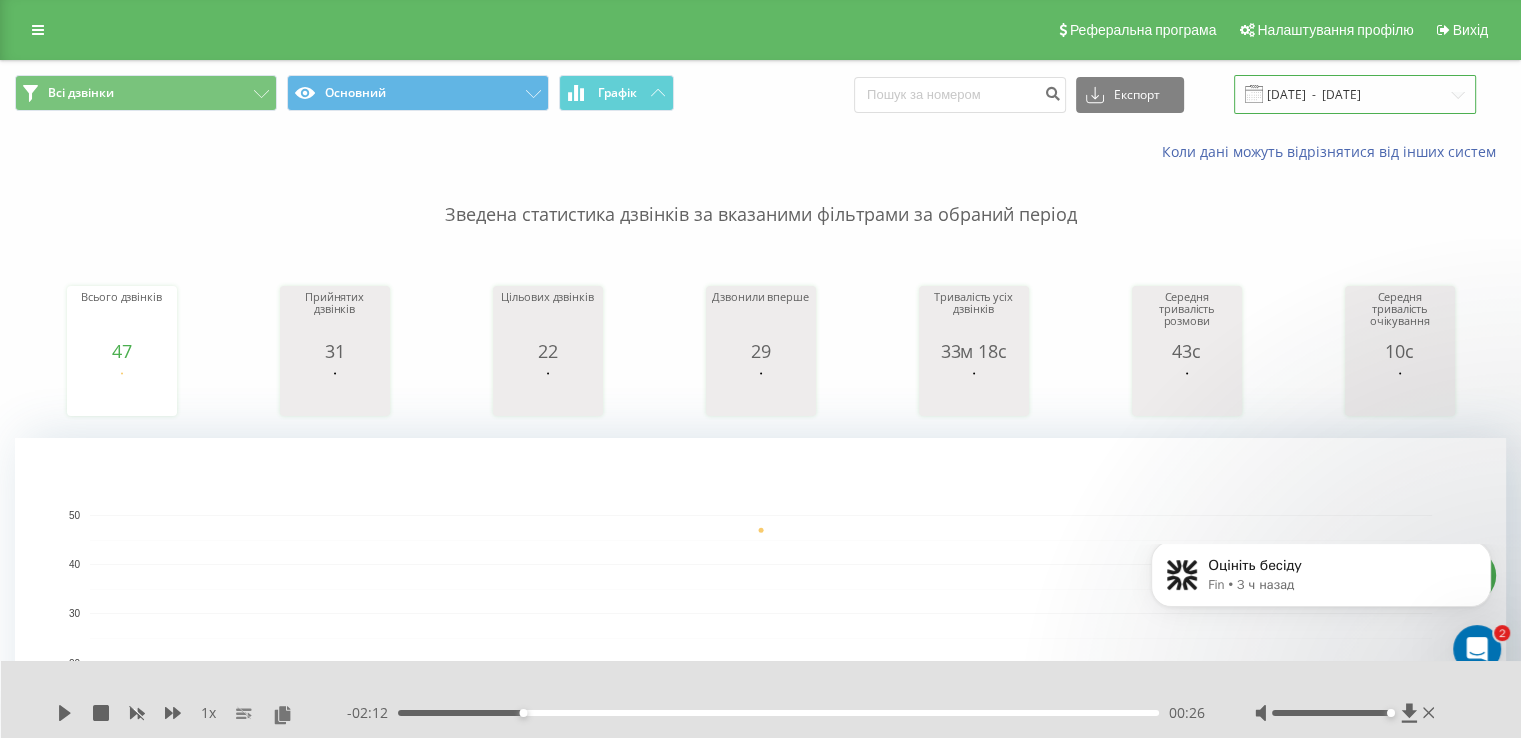 click on "[DATE]  -  [DATE]" at bounding box center (1355, 94) 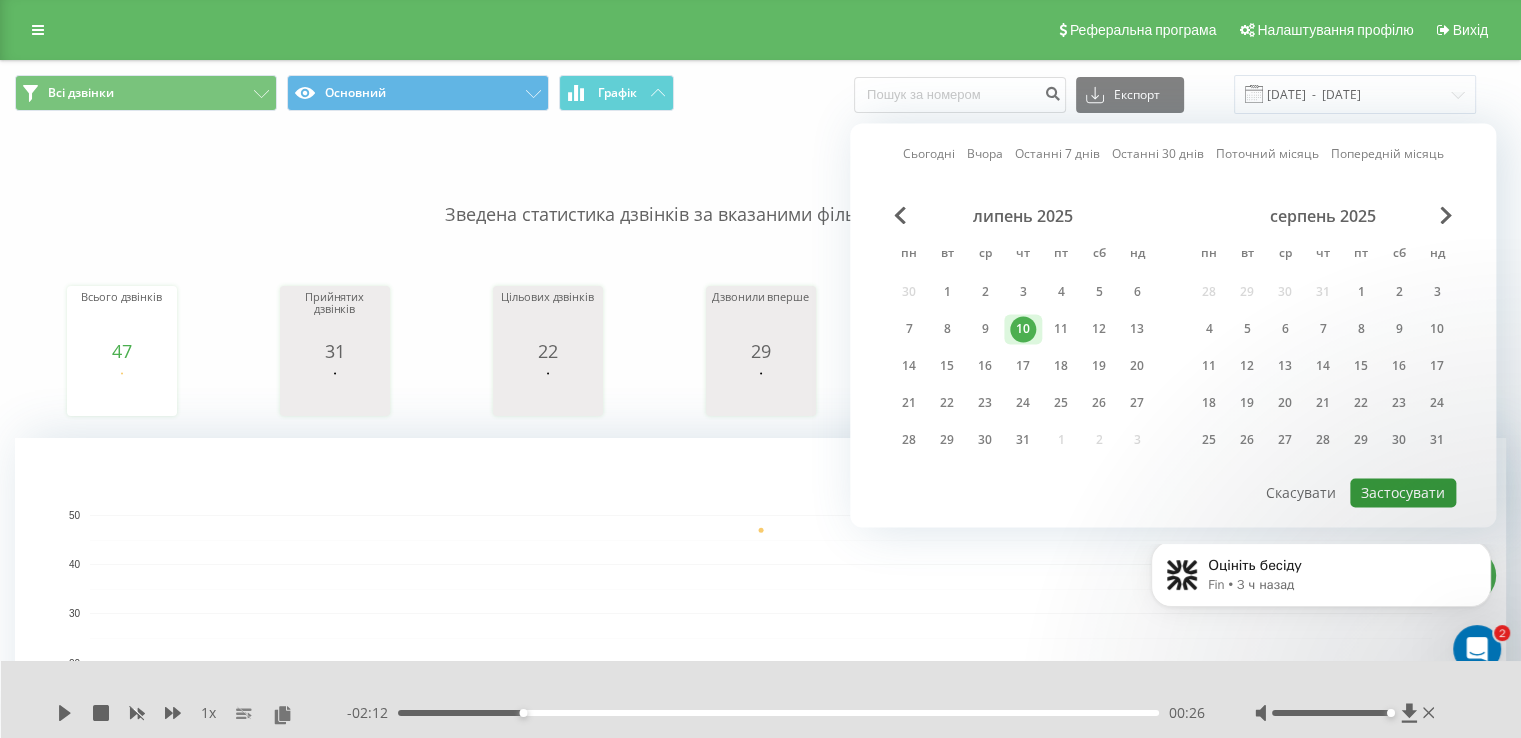 click on "Застосувати" at bounding box center [1403, 492] 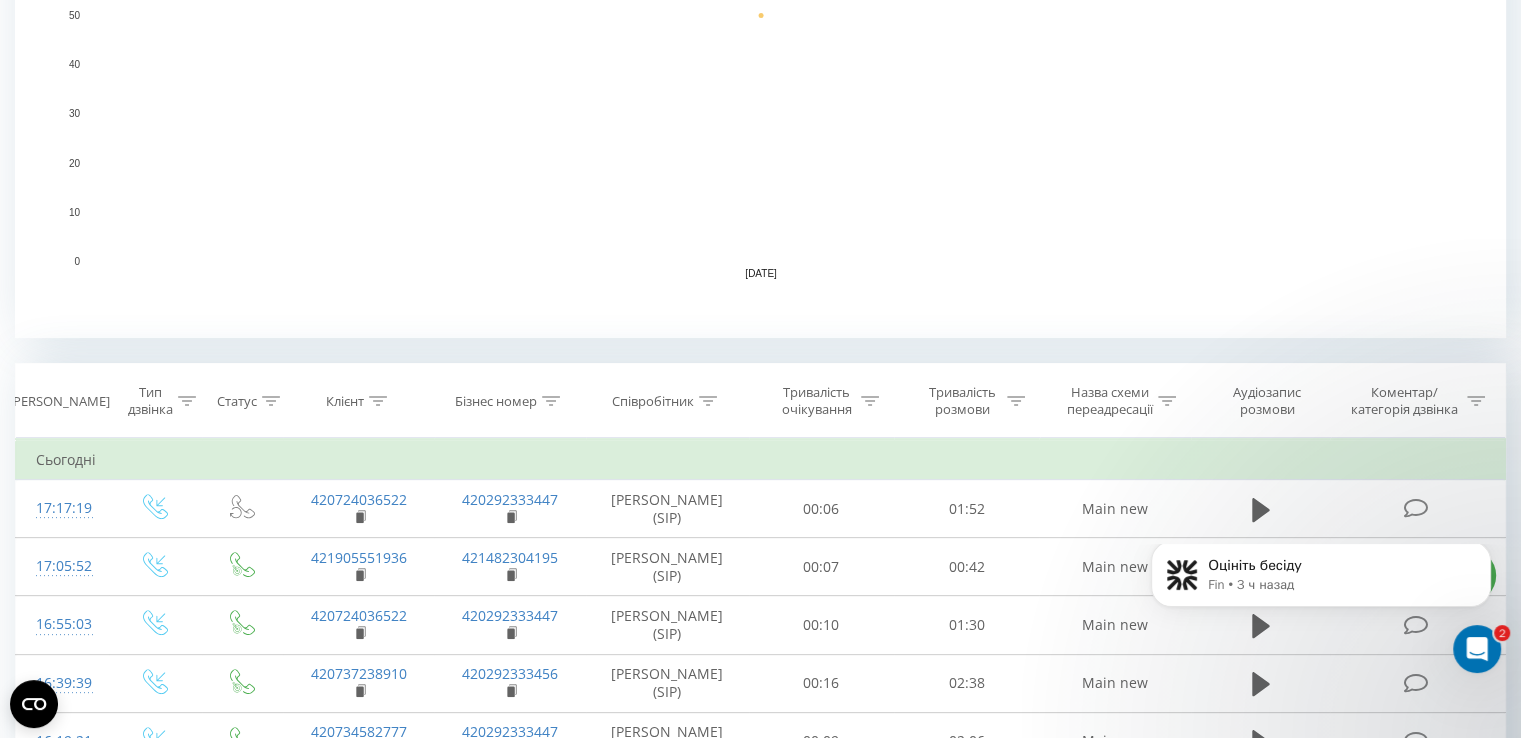 scroll, scrollTop: 600, scrollLeft: 0, axis: vertical 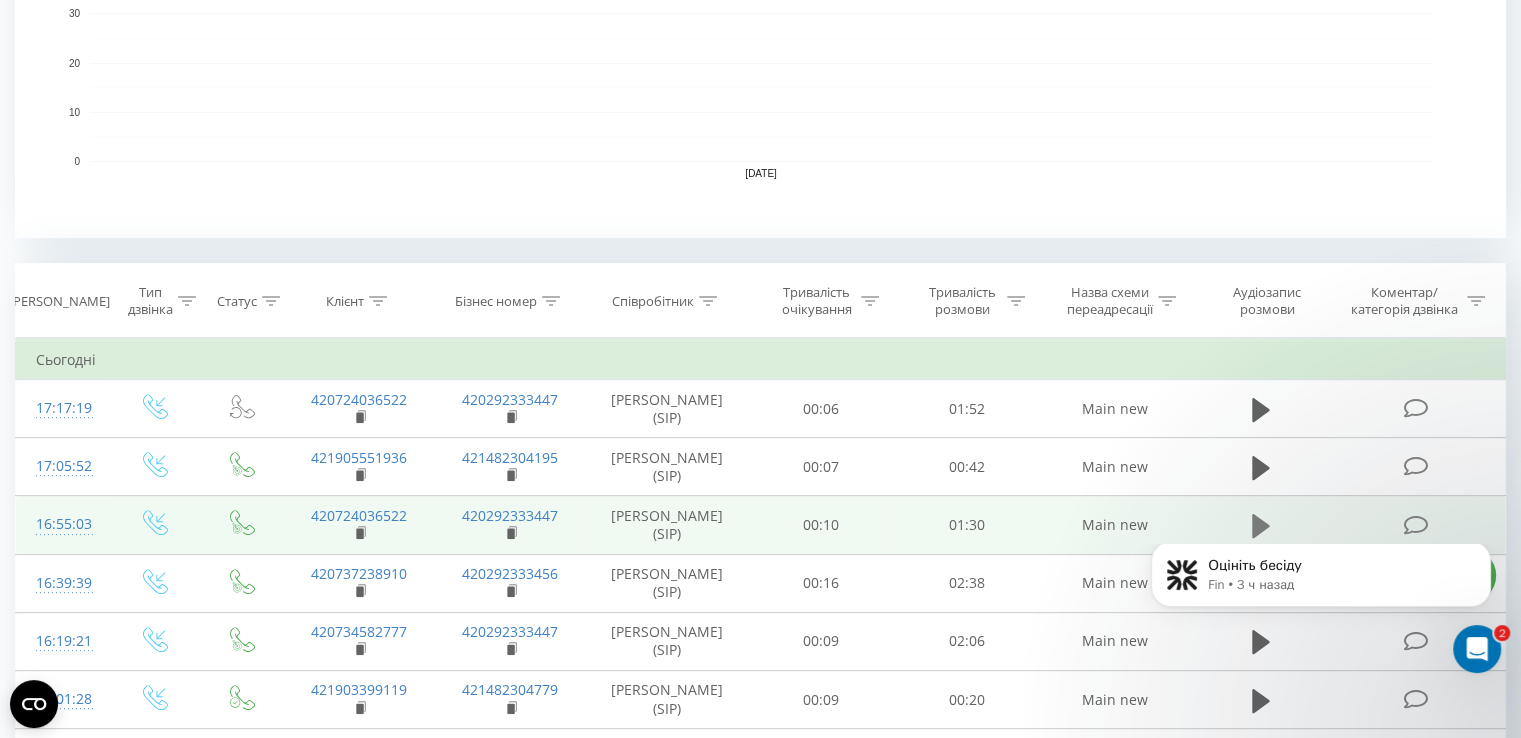 click 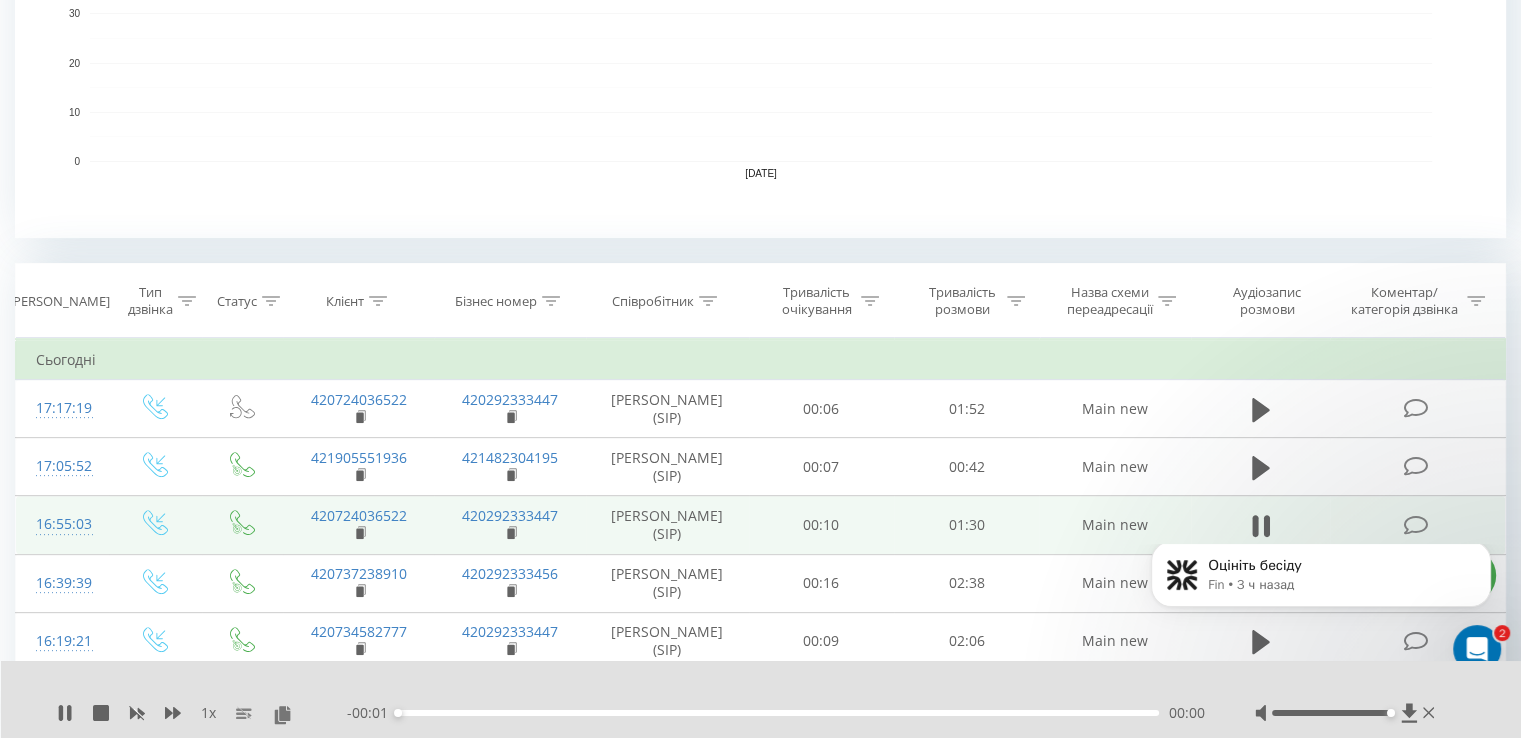 click on "00:00" at bounding box center [778, 713] 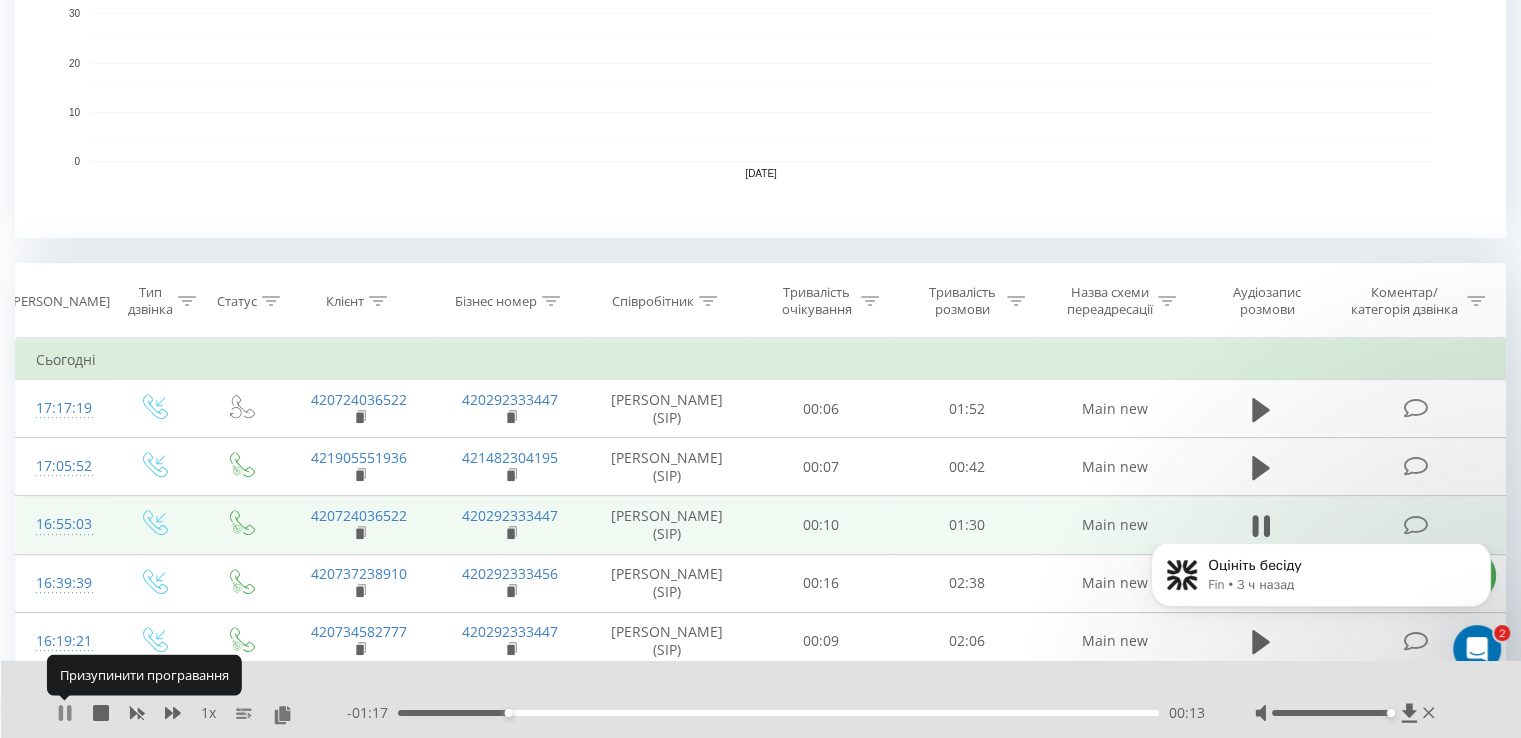 click 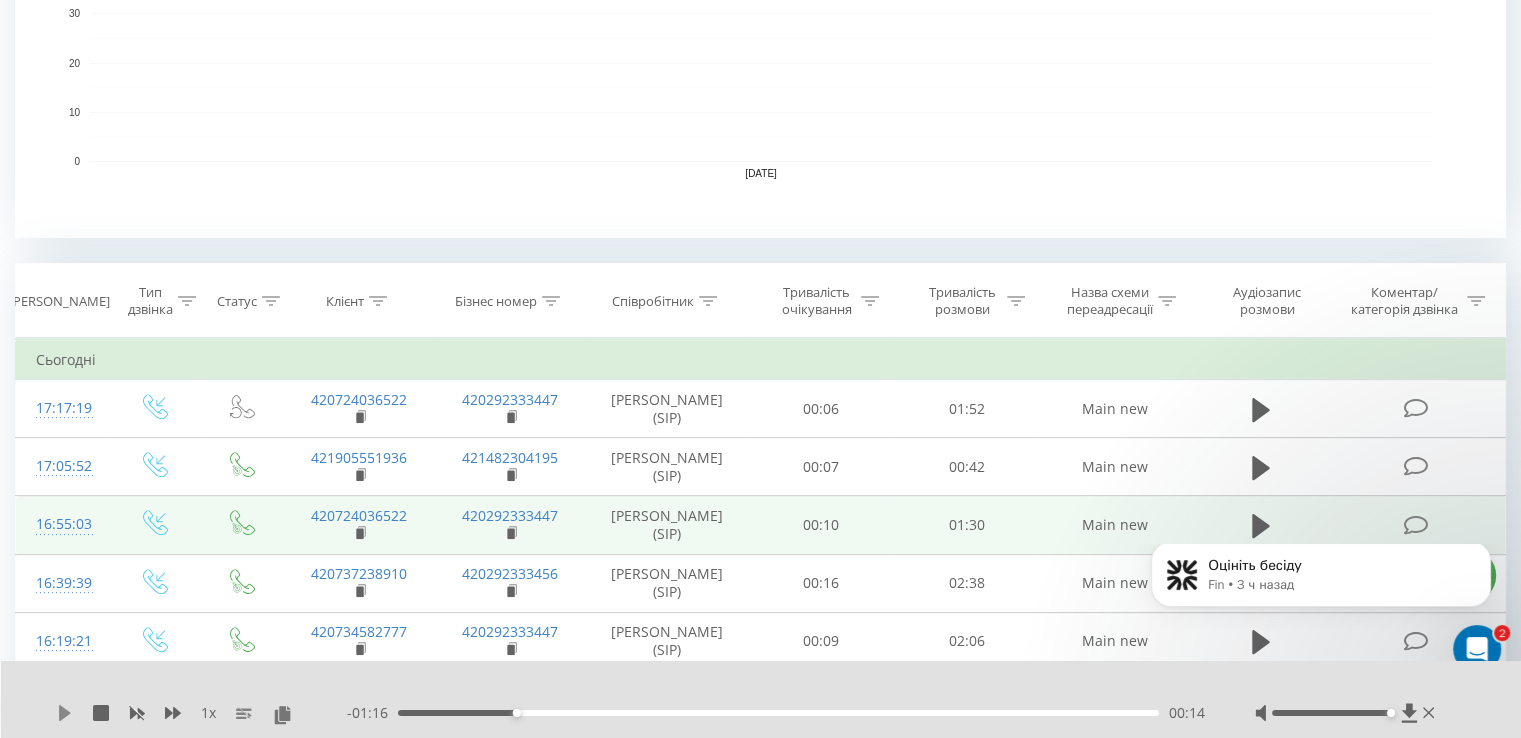click 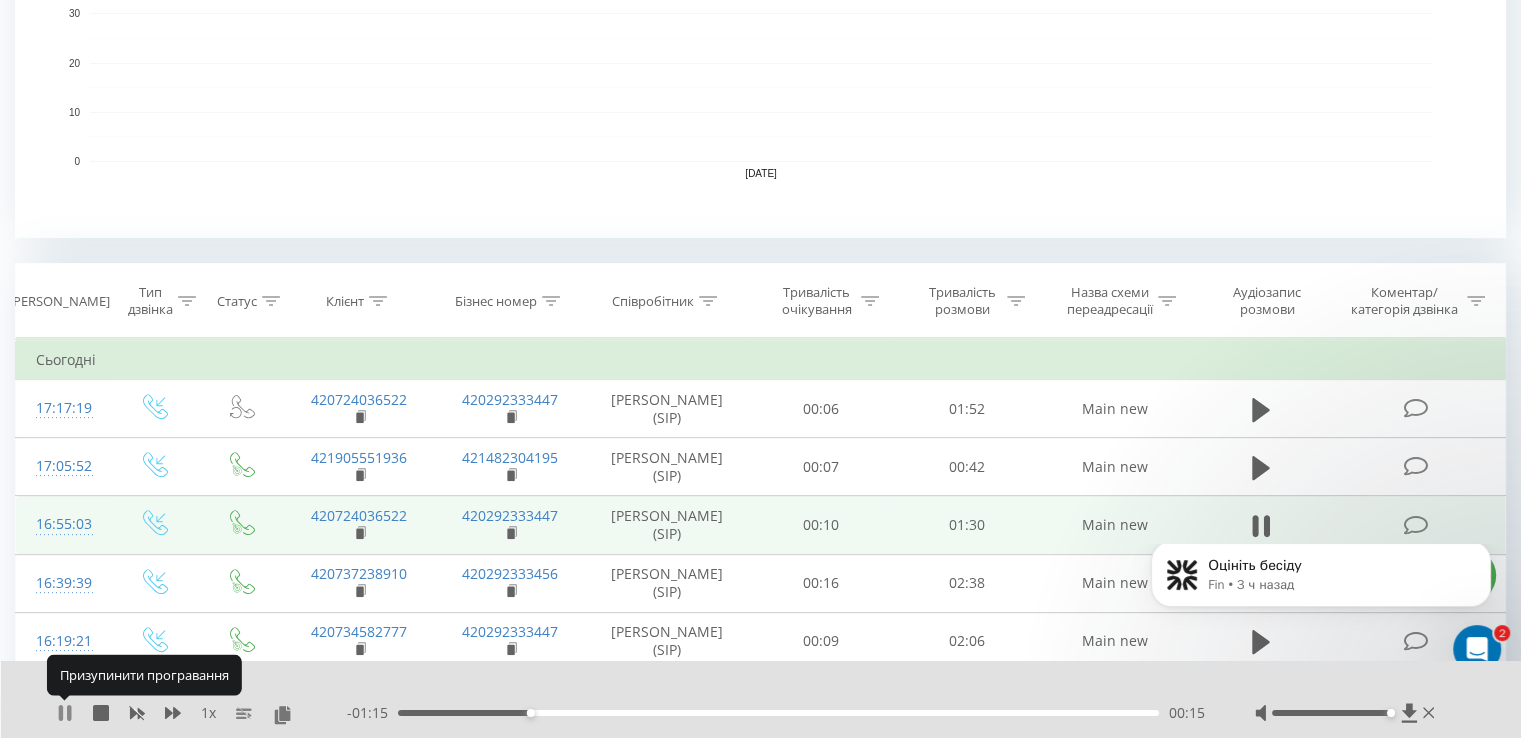click 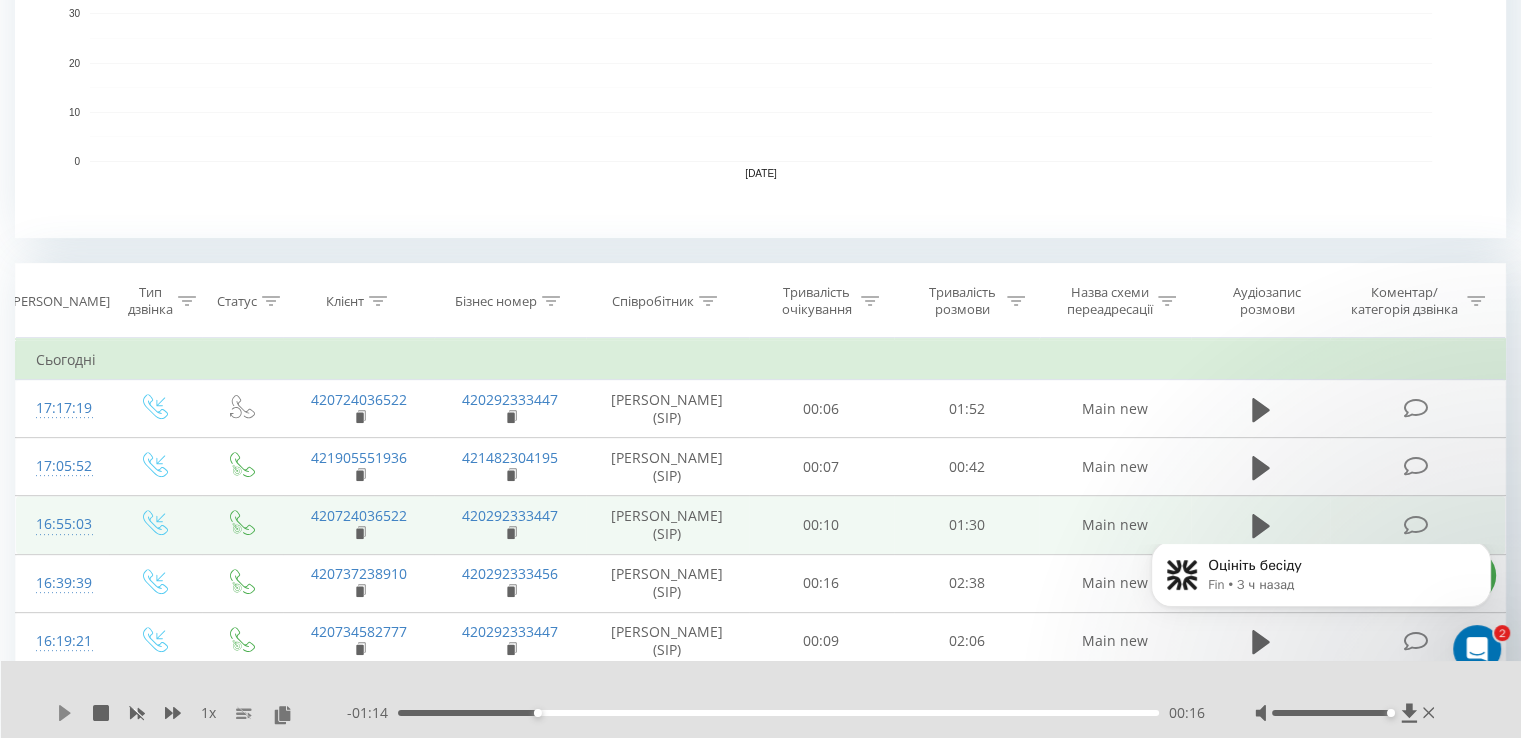 click 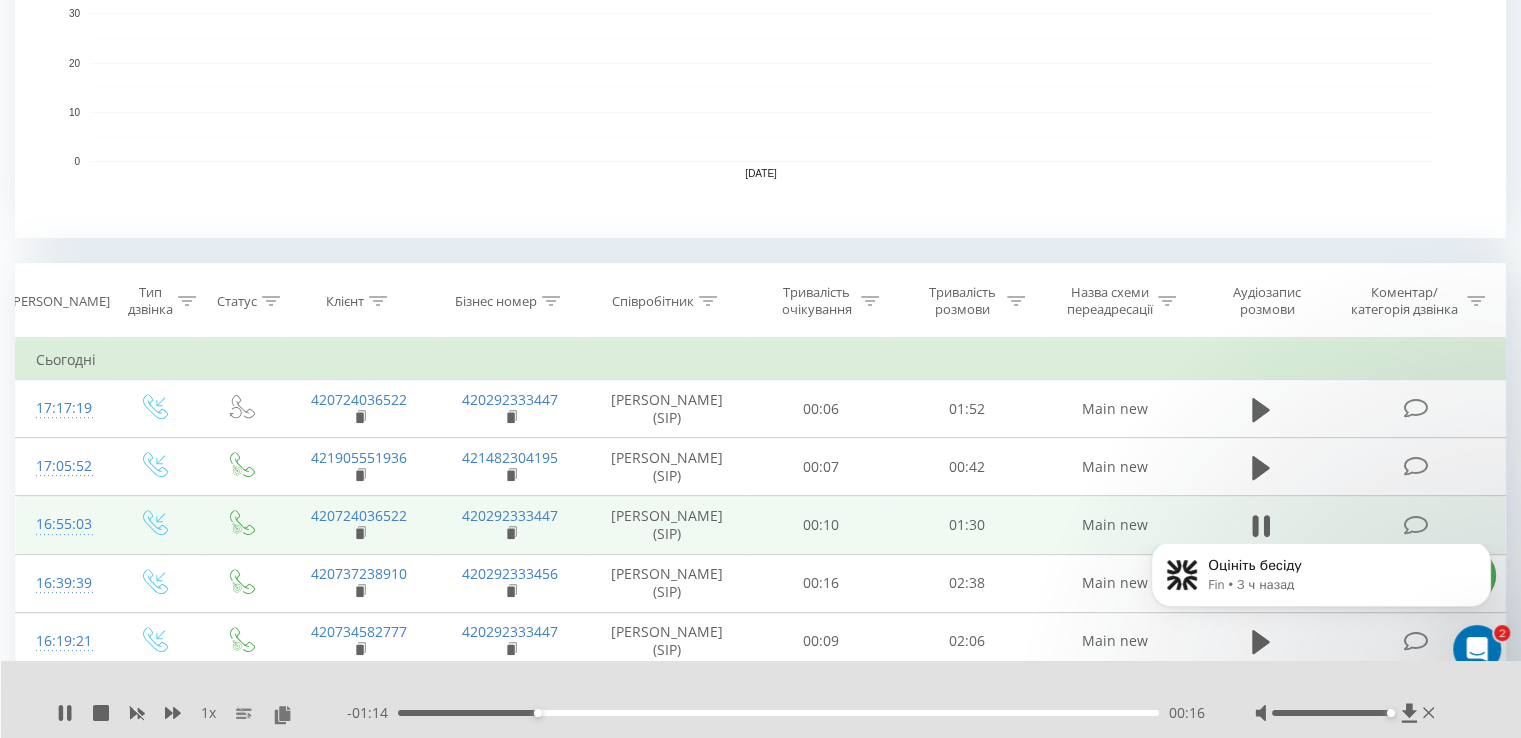 click on "00:16" at bounding box center [778, 713] 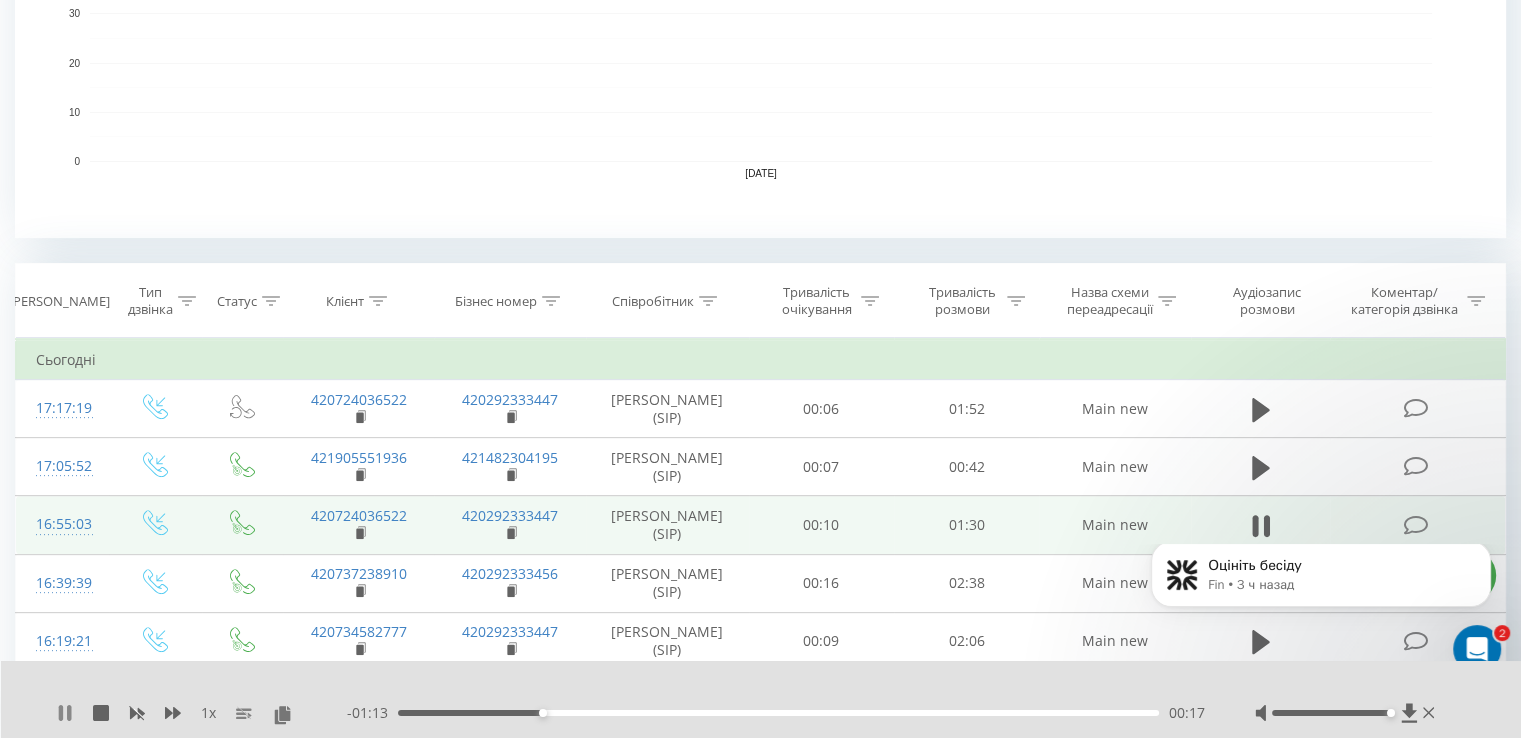 click 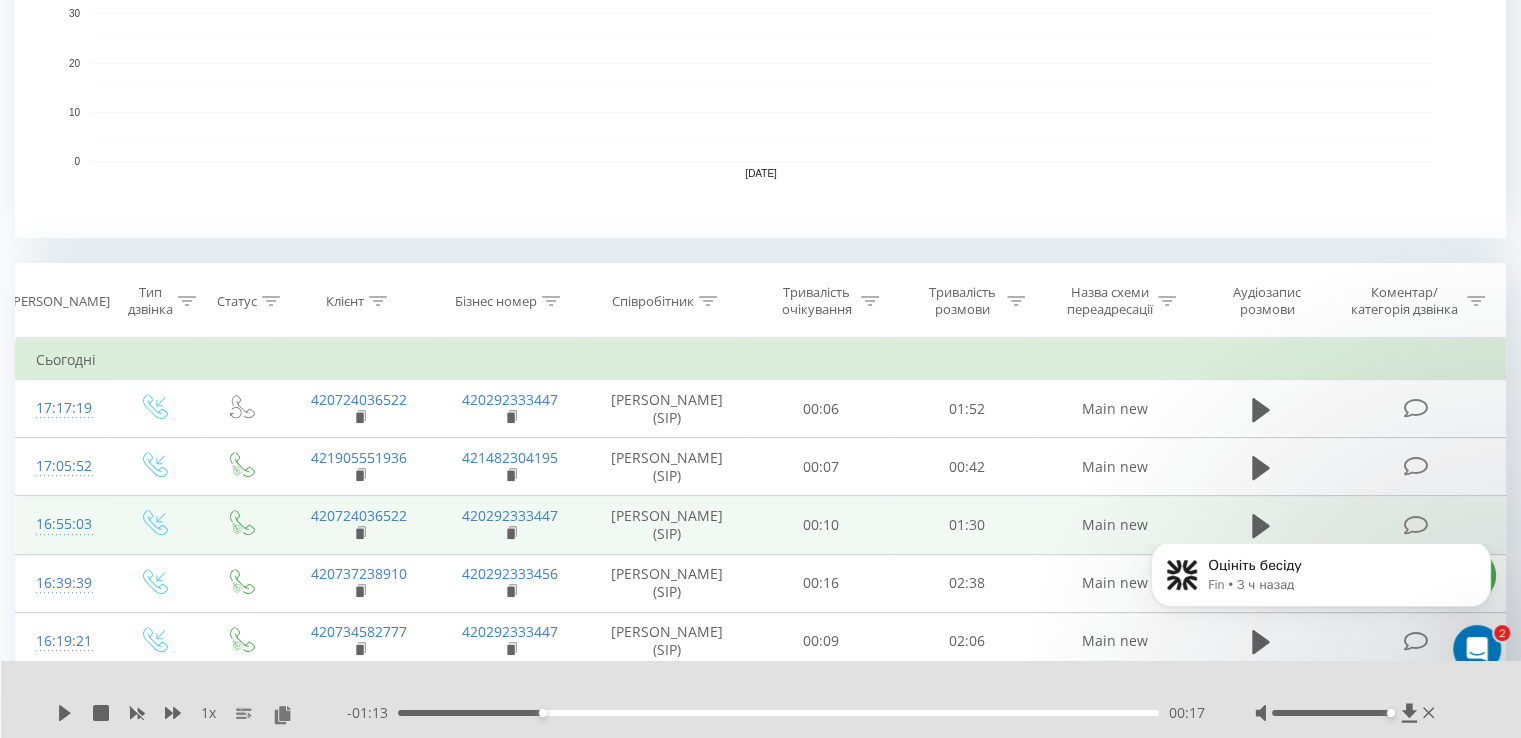 click 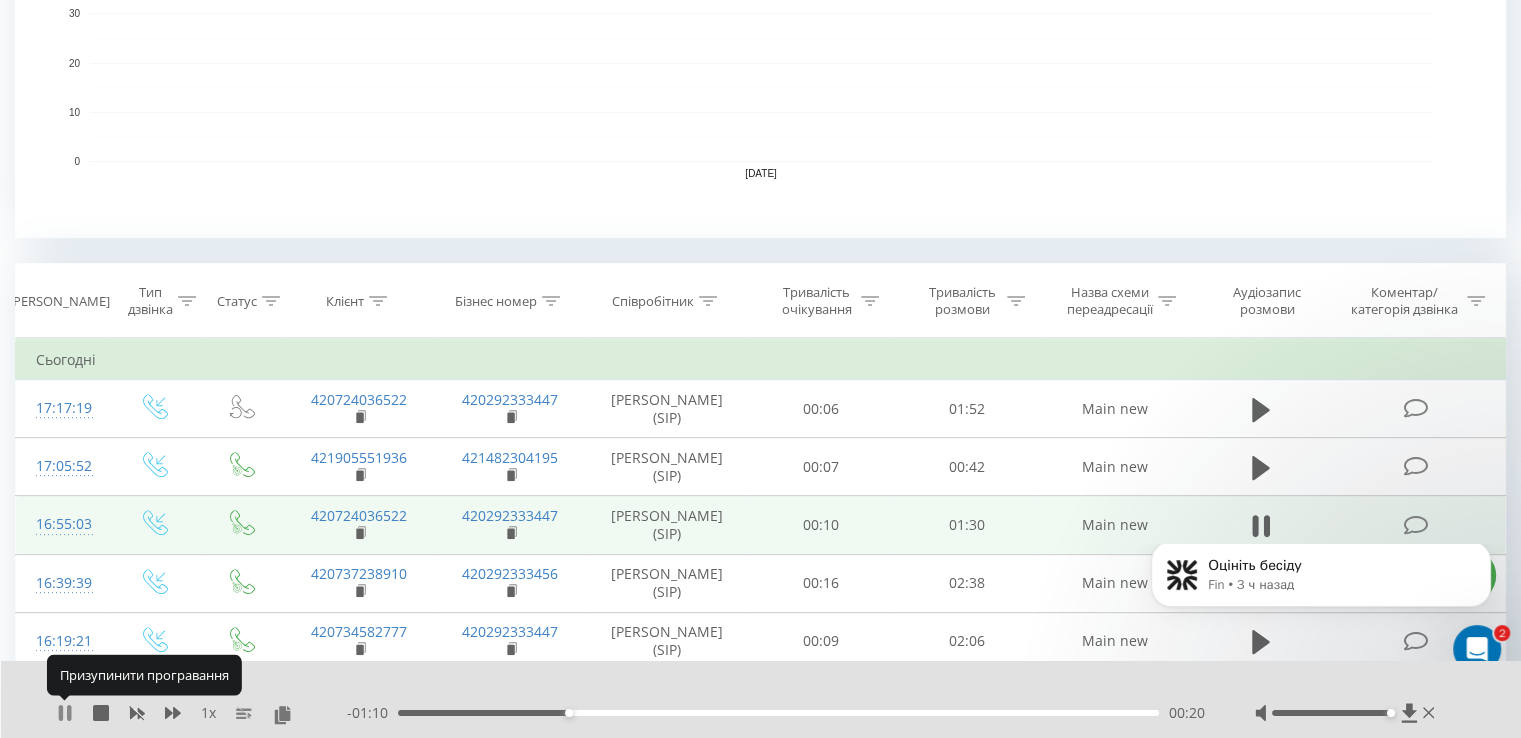 click 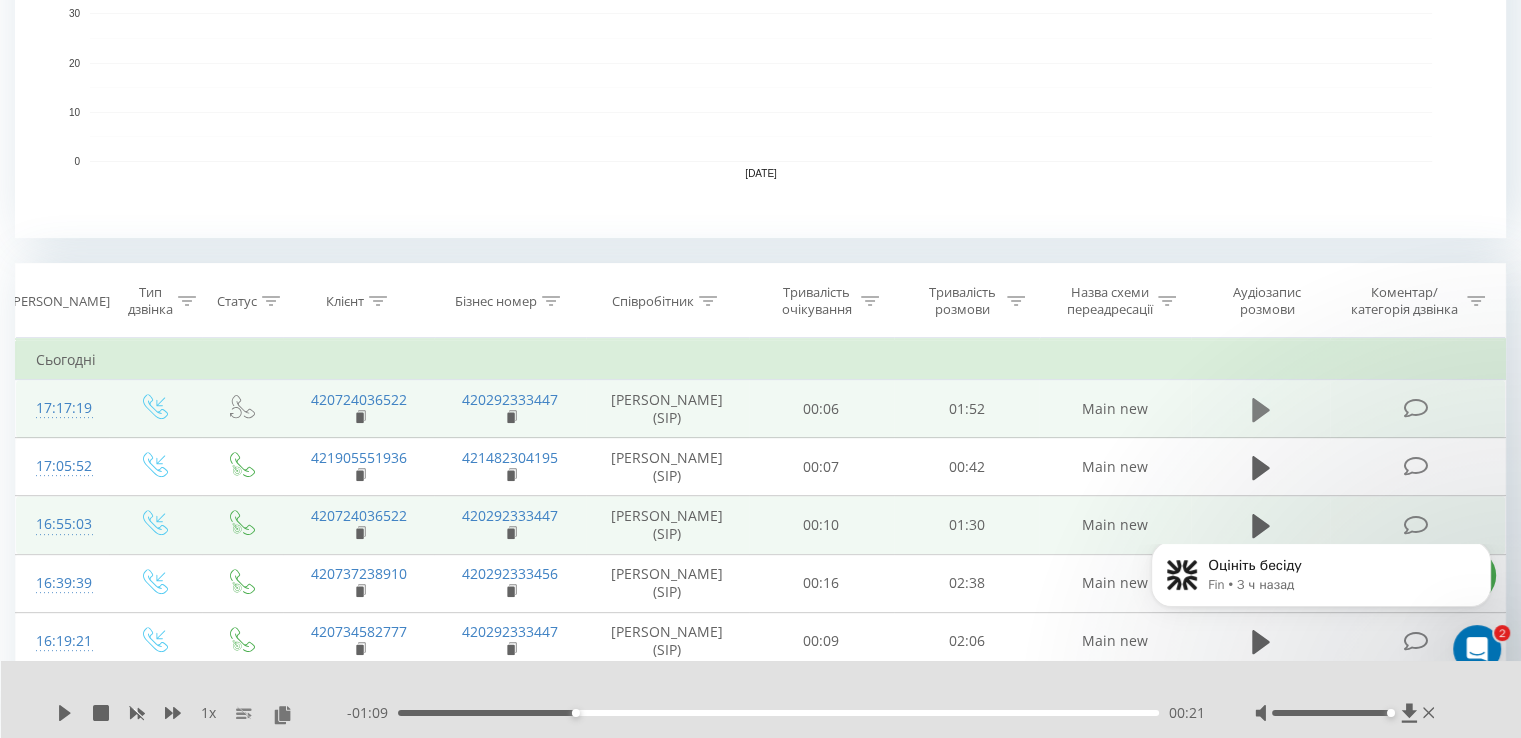 click 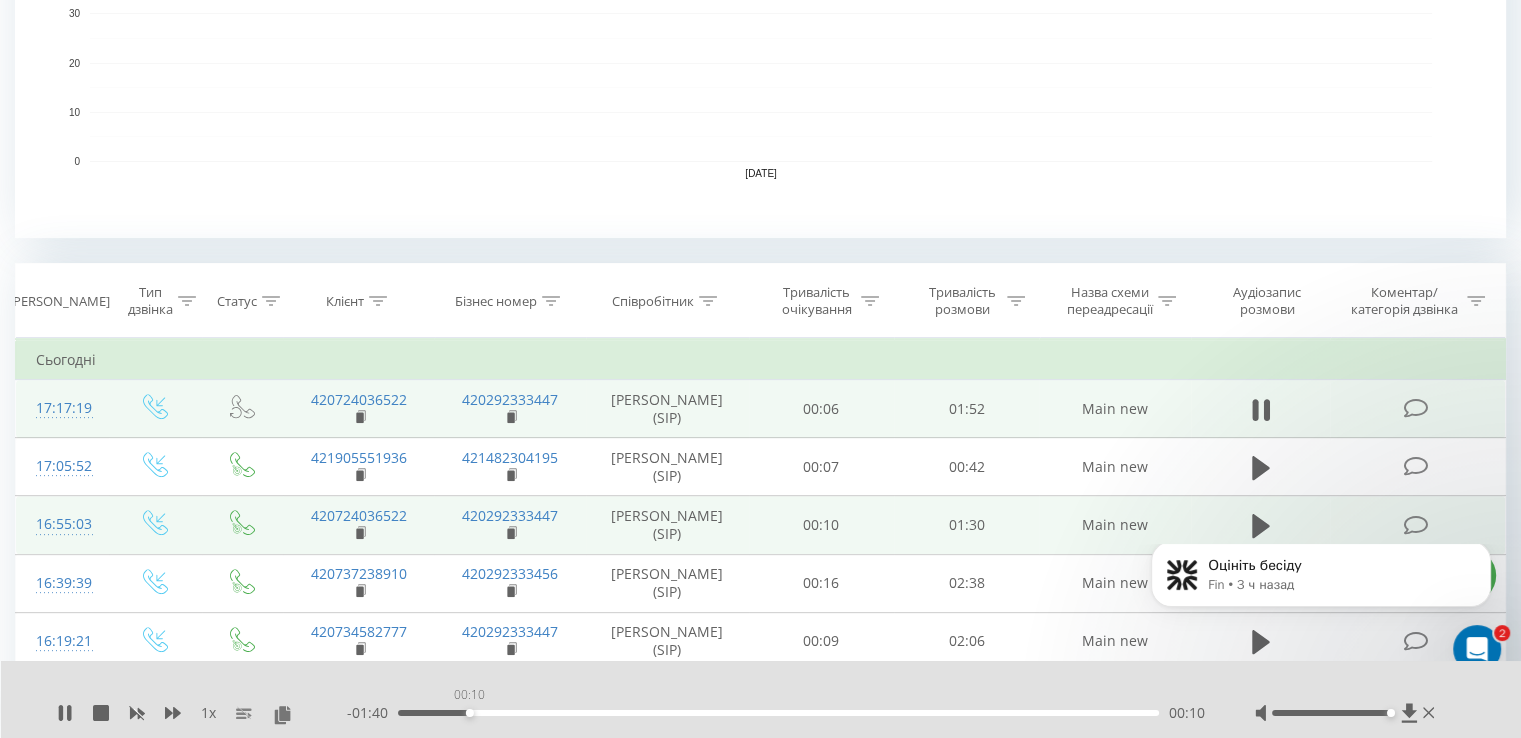 click on "00:10" at bounding box center [778, 713] 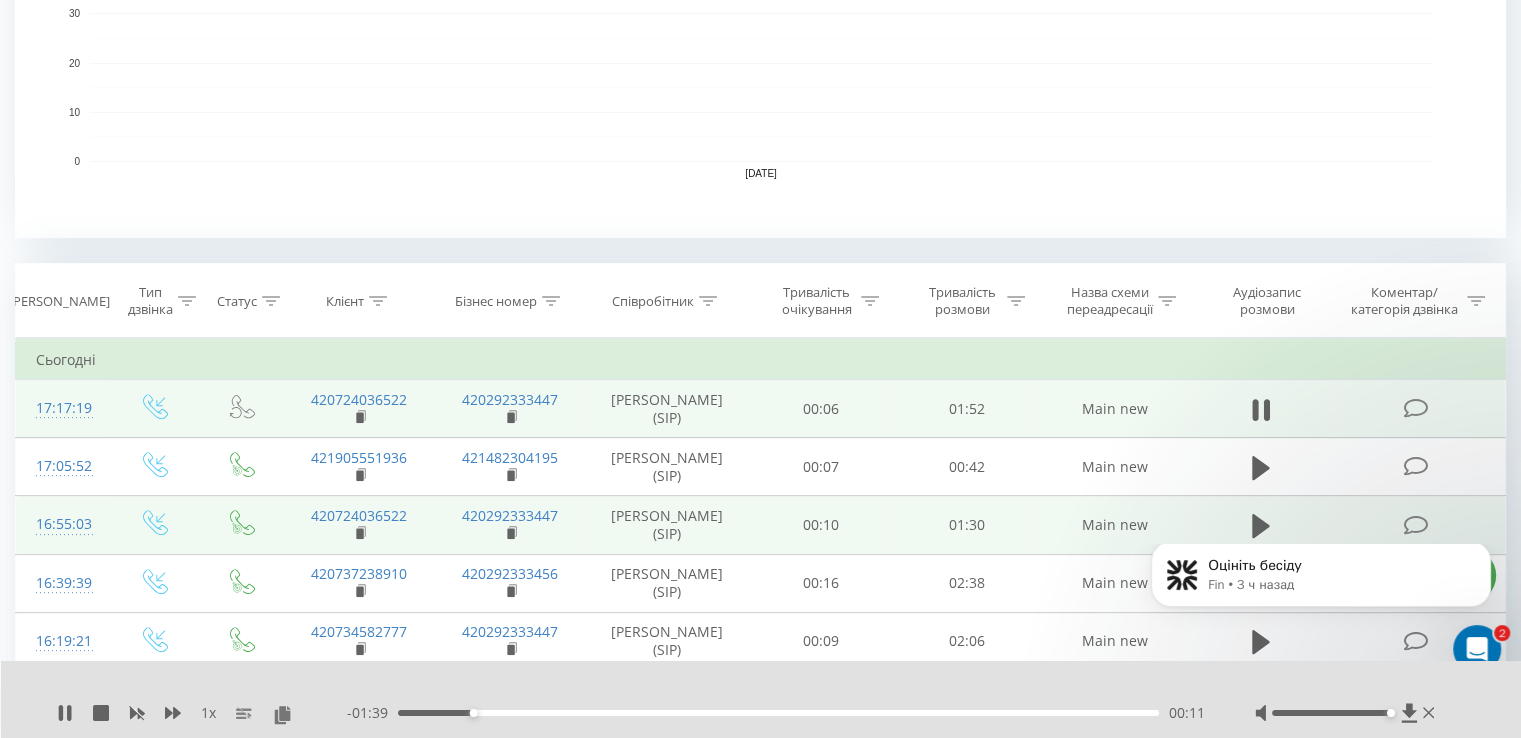 click on "00:11" at bounding box center [778, 713] 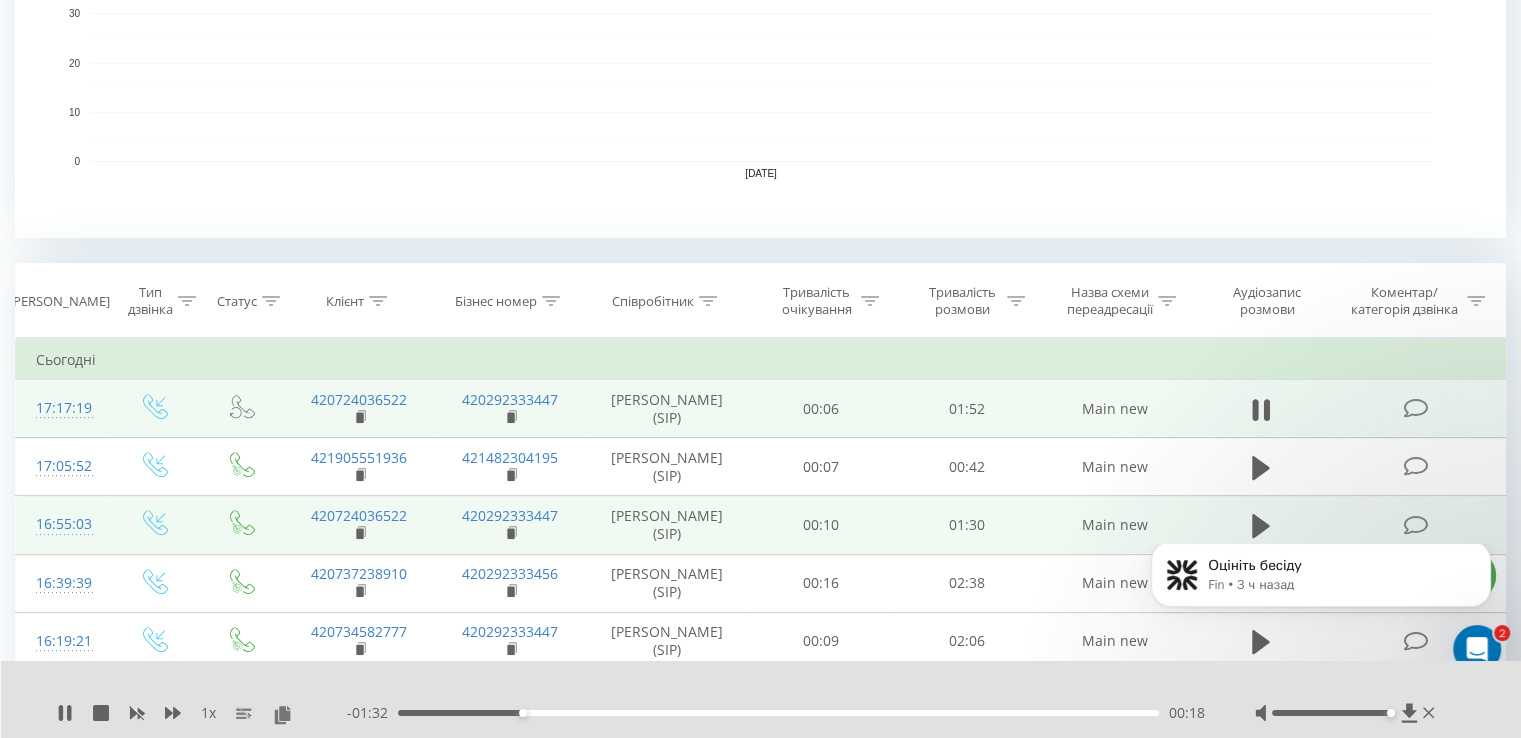 click on "- 01:32 00:18   00:18" at bounding box center (776, 713) 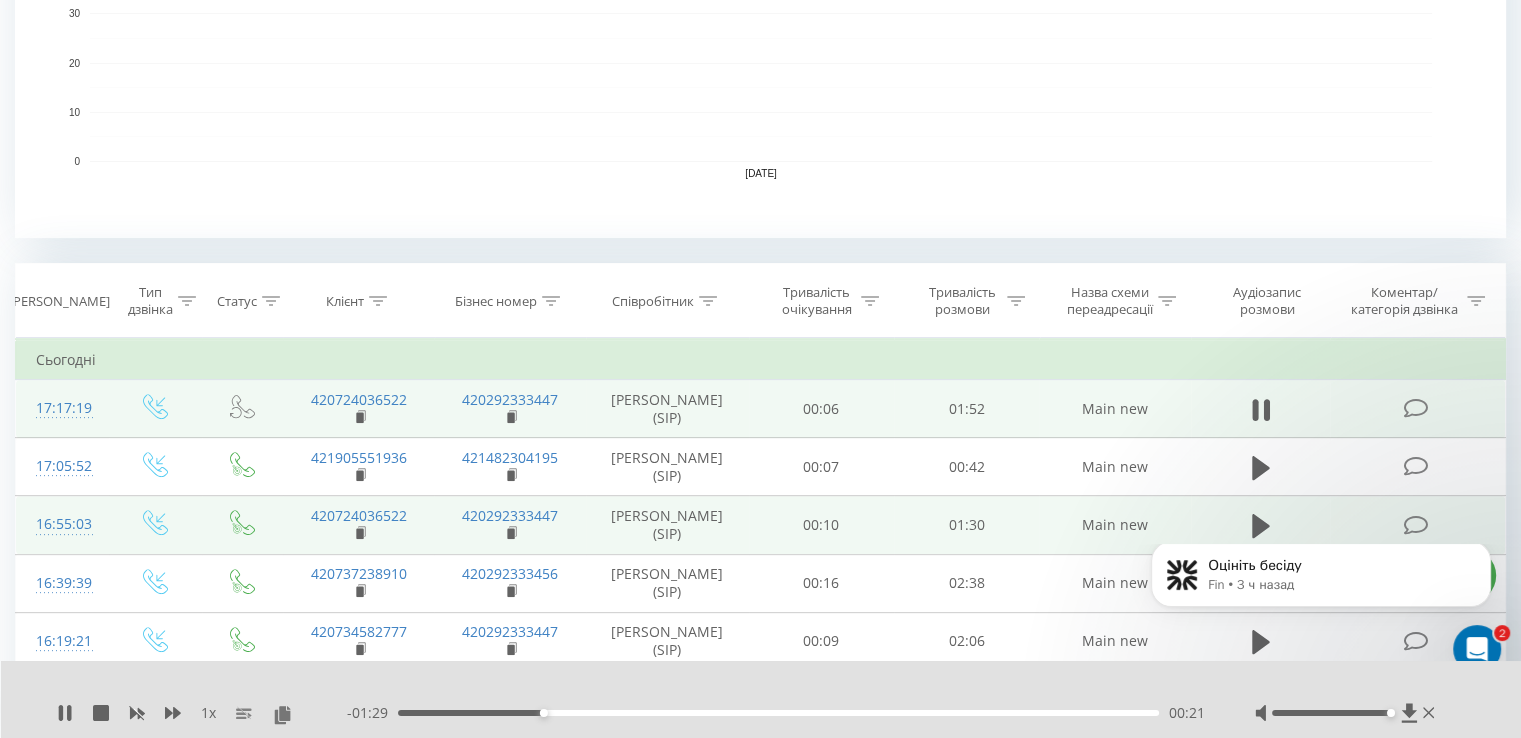 click on "00:21" at bounding box center (778, 713) 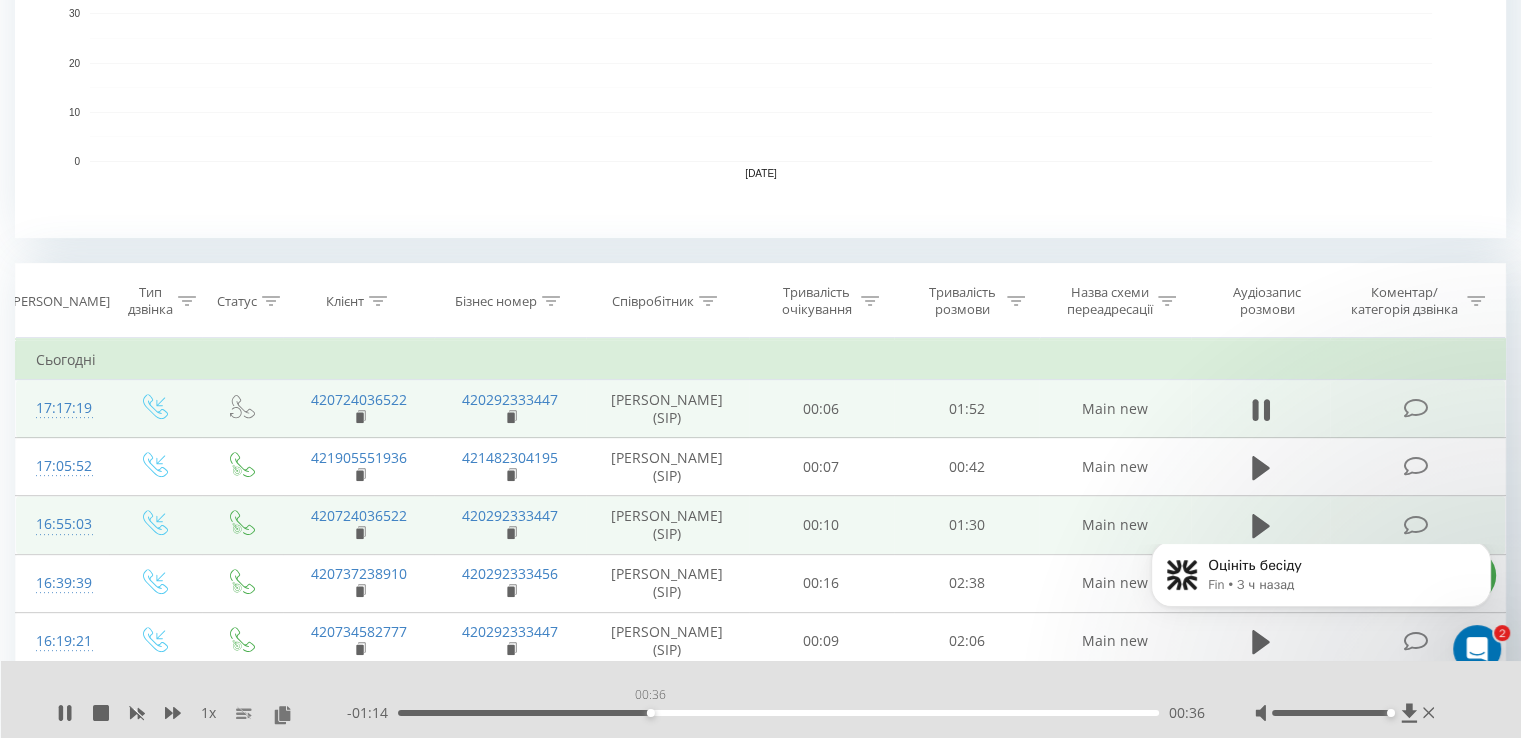 click on "00:36" at bounding box center (778, 713) 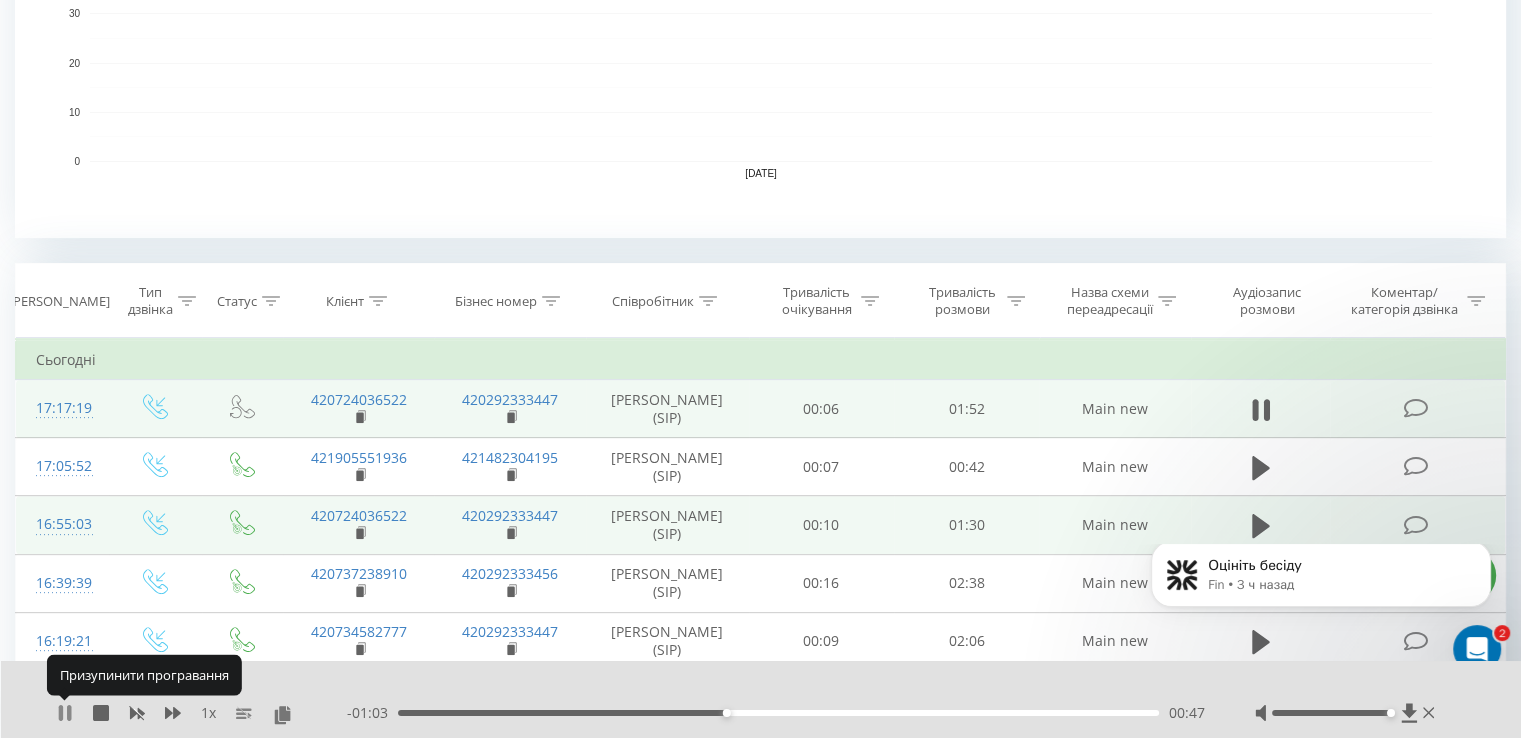 click 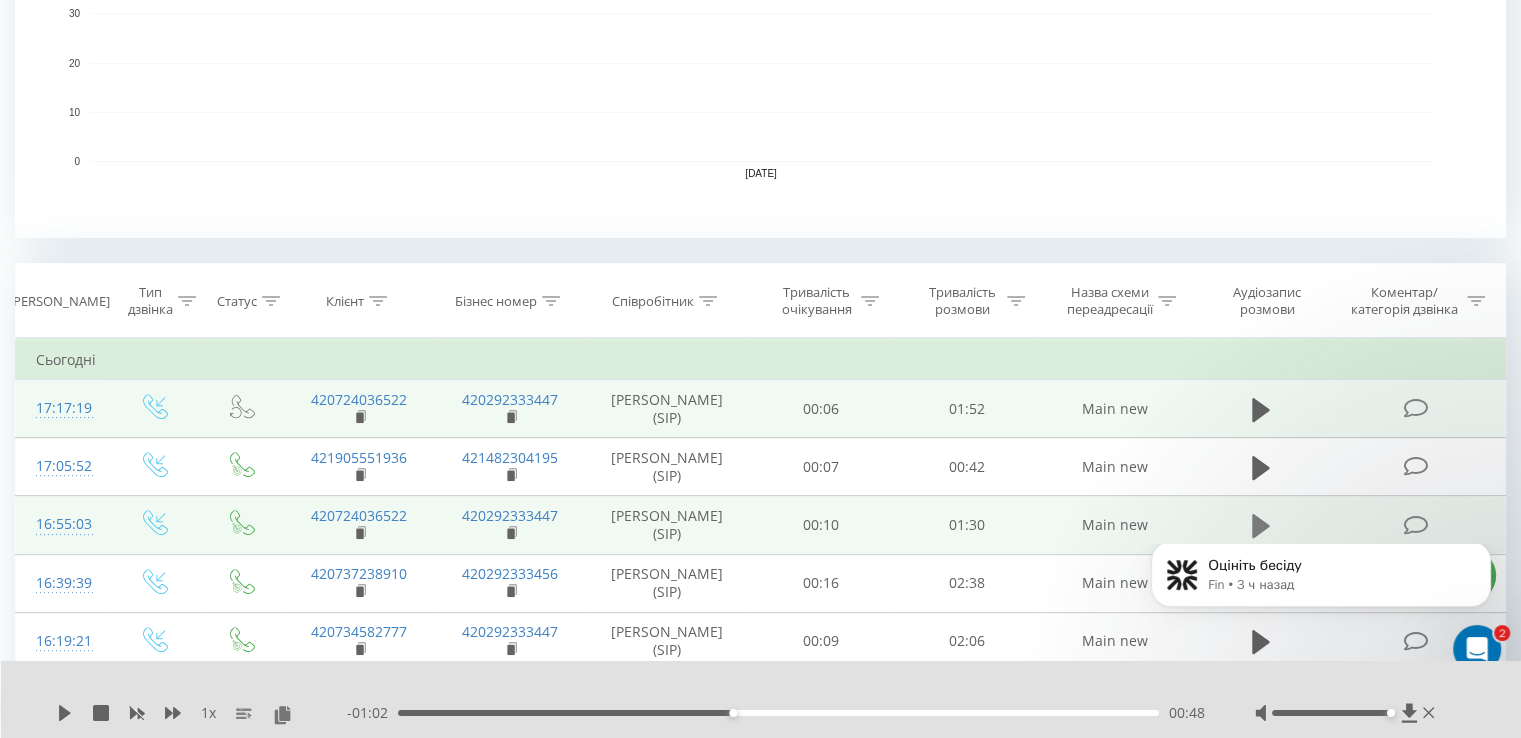 click 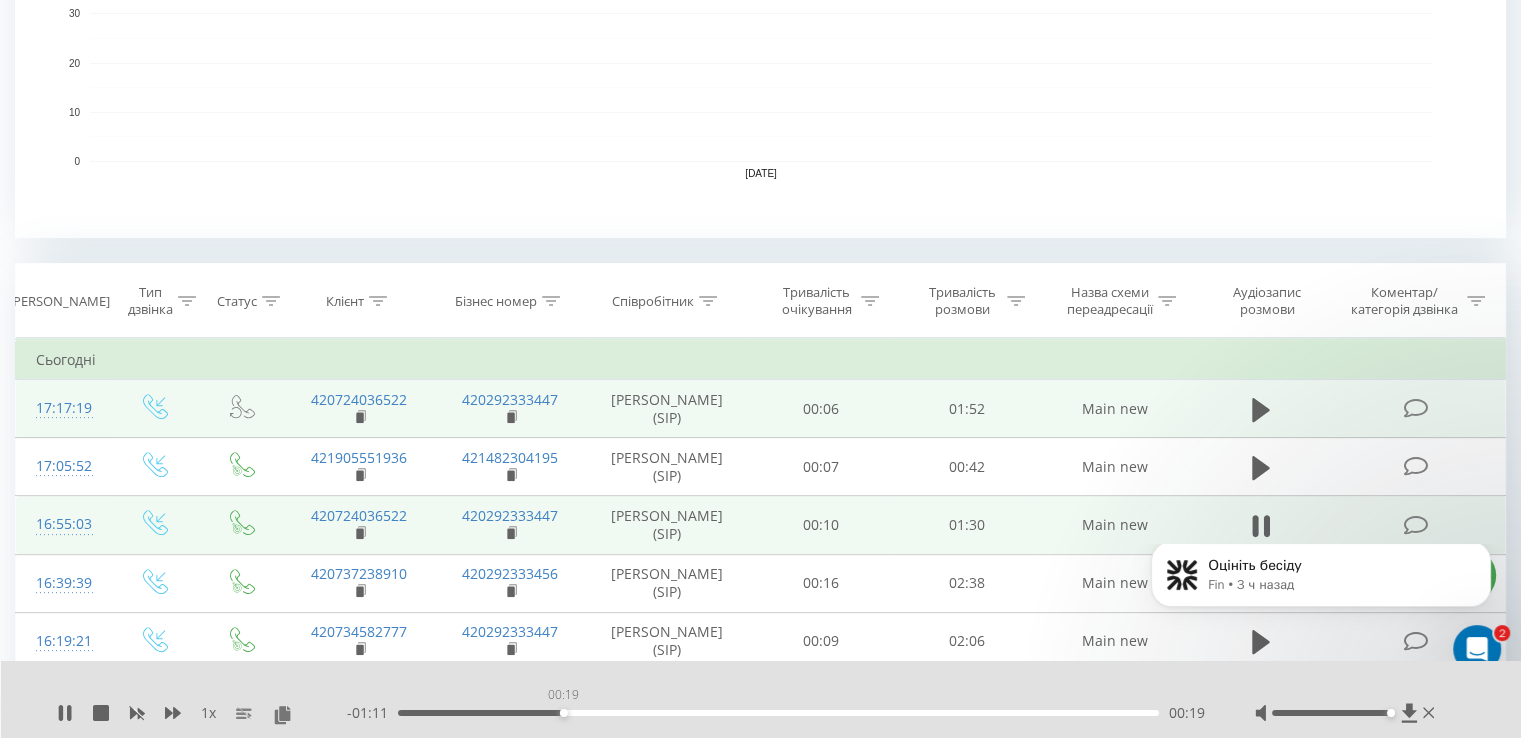 drag, startPoint x: 563, startPoint y: 713, endPoint x: 574, endPoint y: 713, distance: 11 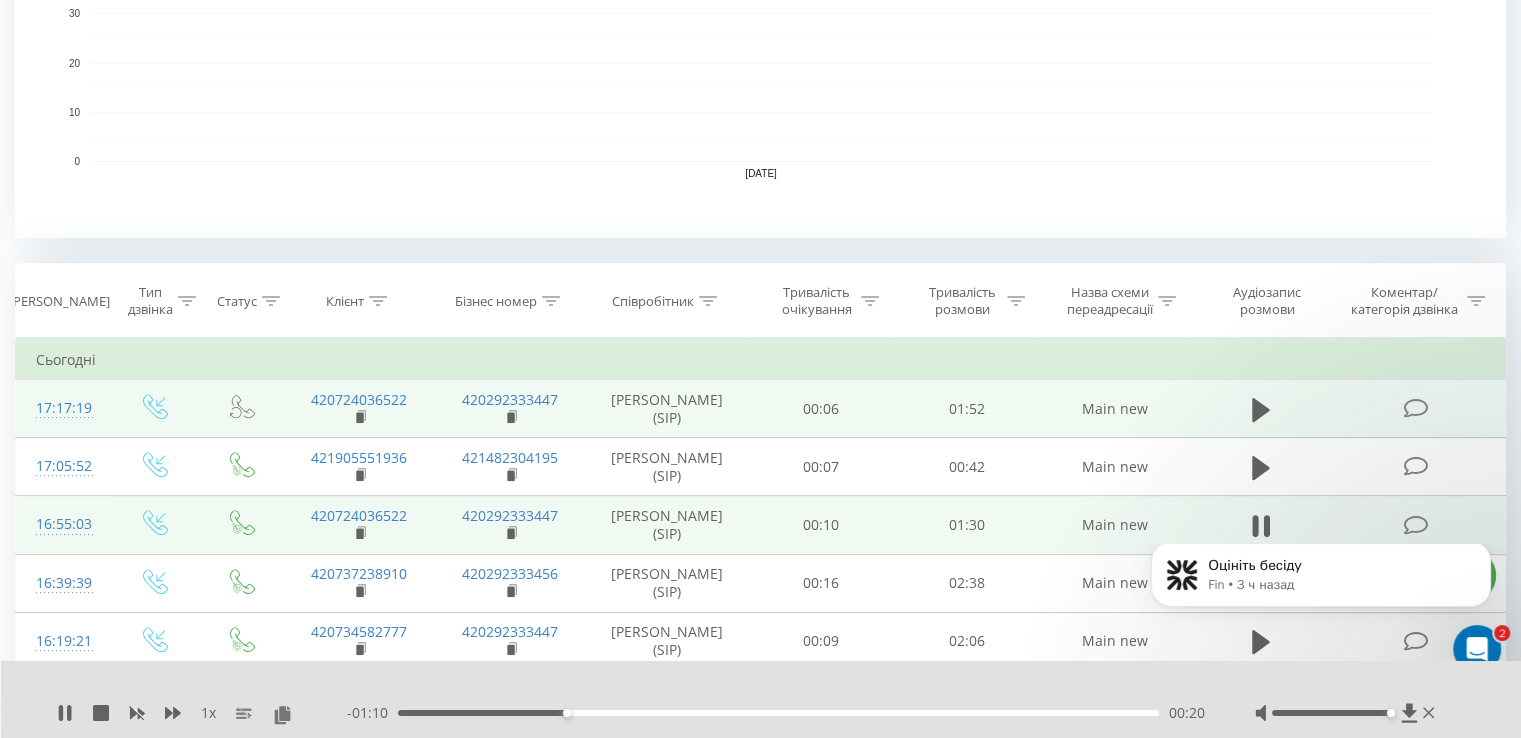 click on "00:20" at bounding box center (778, 713) 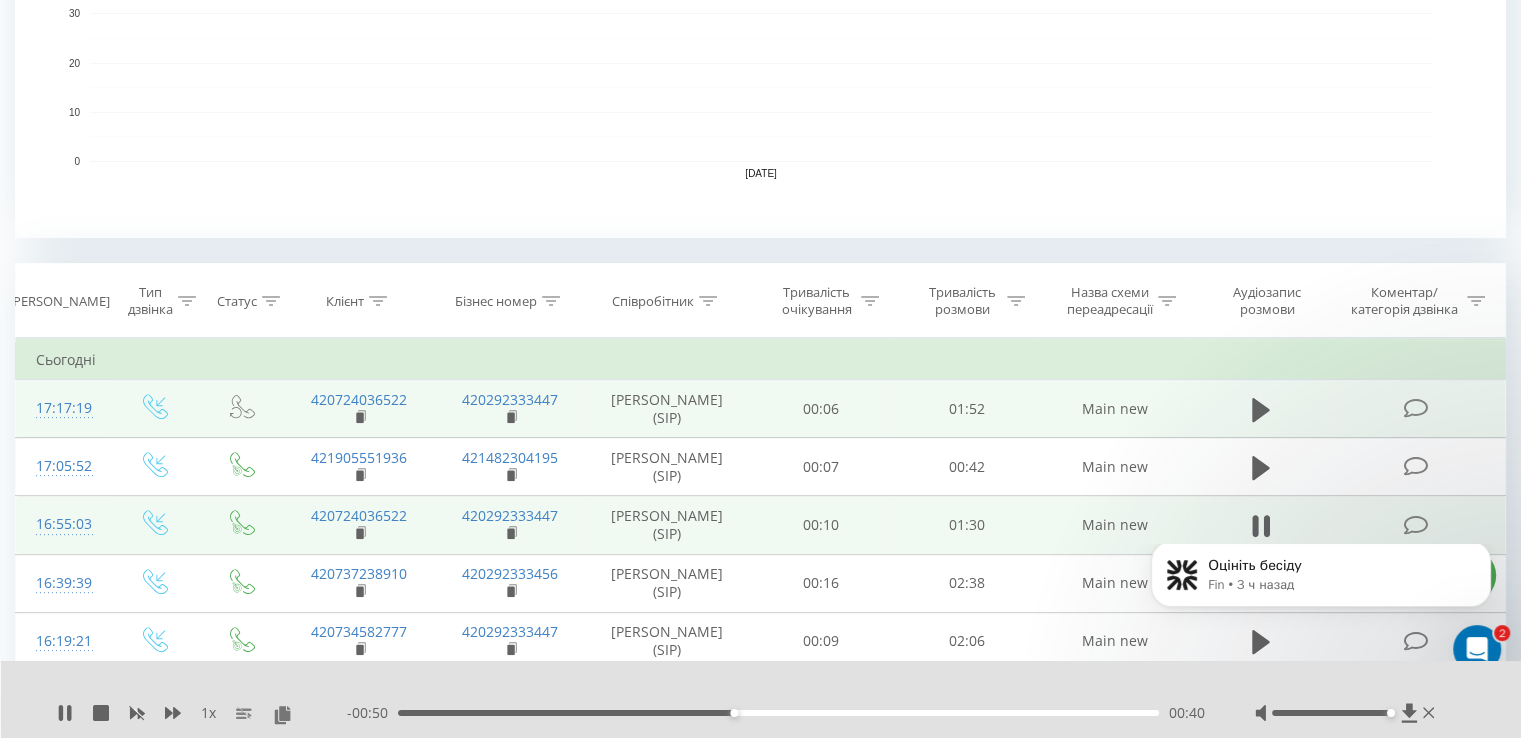click on "00:40" at bounding box center [778, 713] 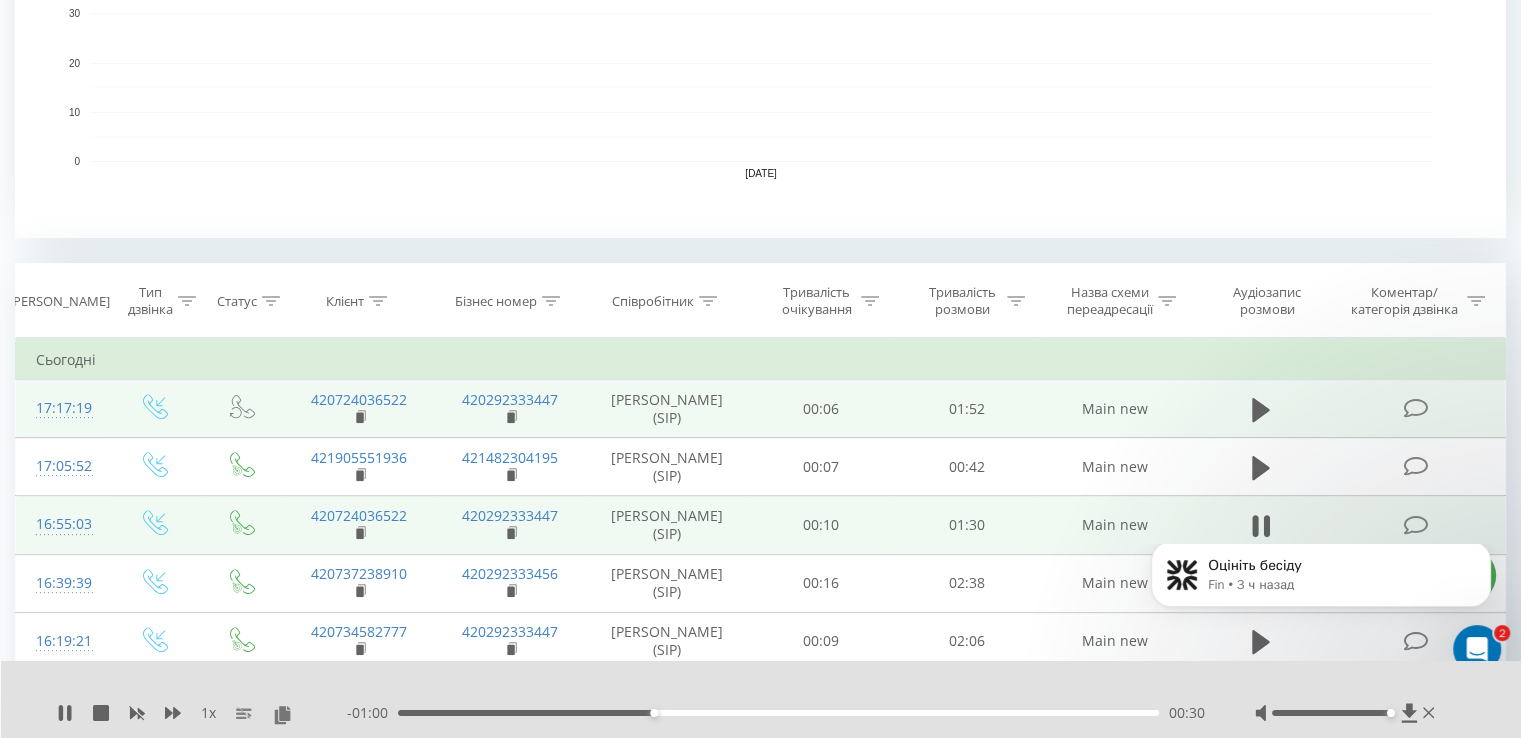 click on "00:30" at bounding box center [778, 713] 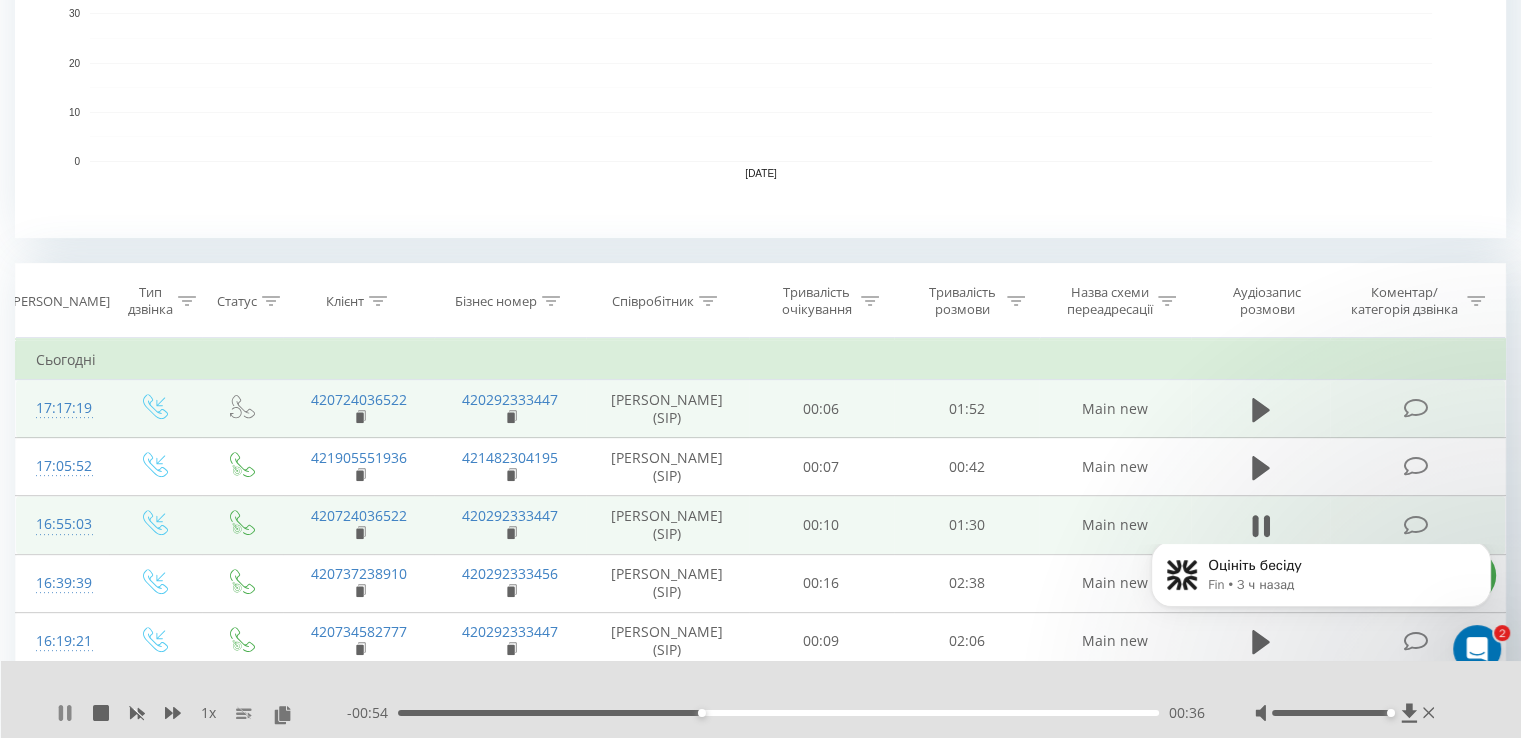 click 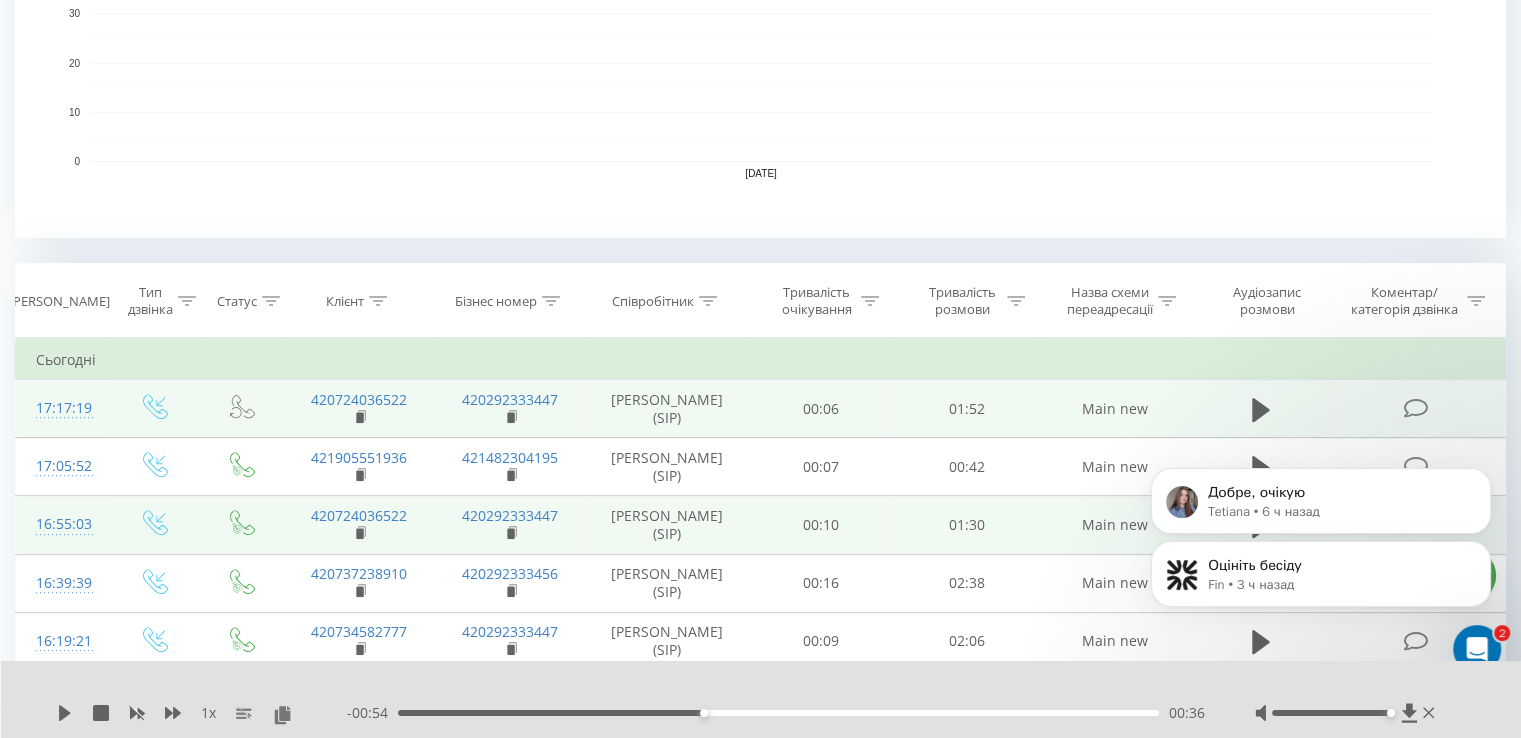 click on "Оцініть бесіду Fin • 3 ч назад Добре, очікую Tetiana • 6 ч назад" at bounding box center [1321, 482] 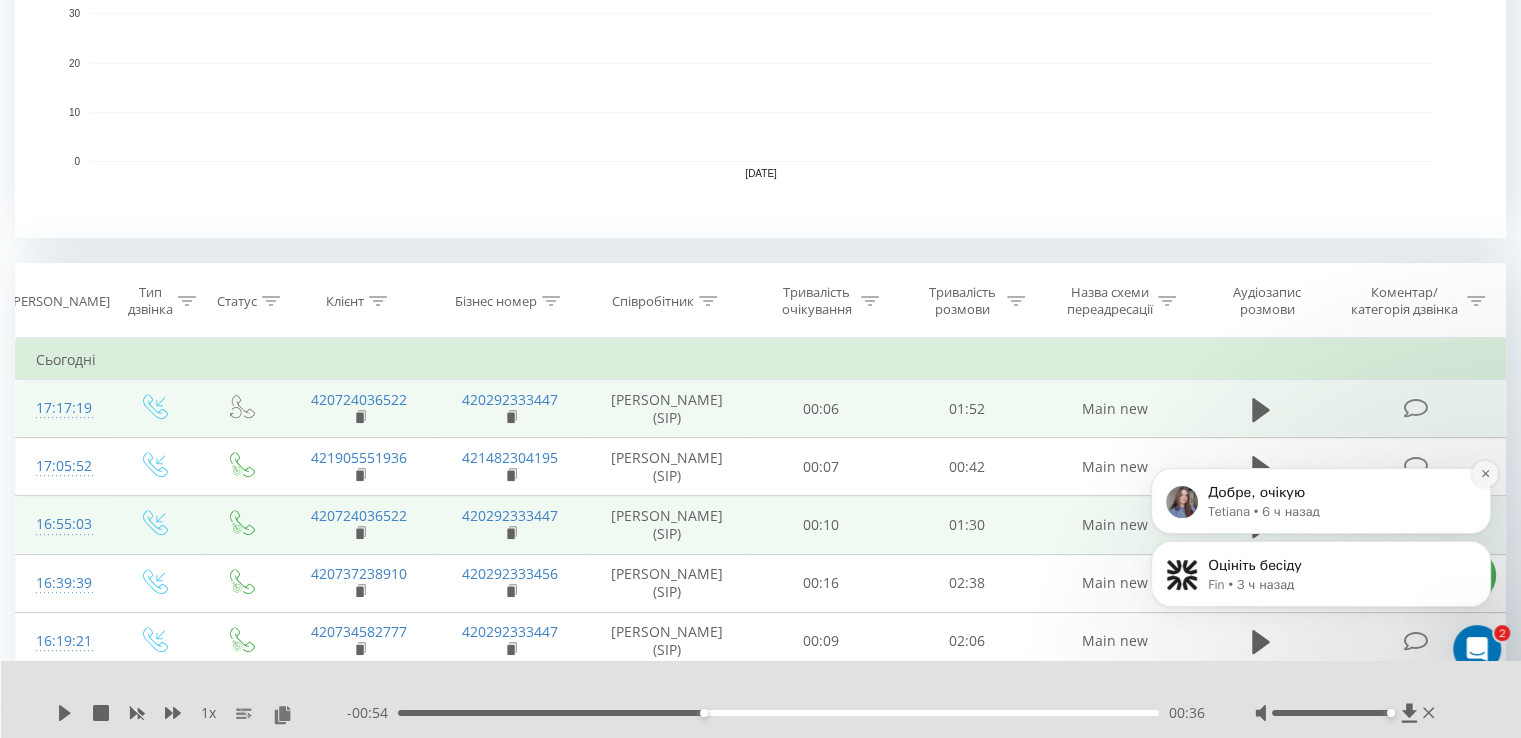 click 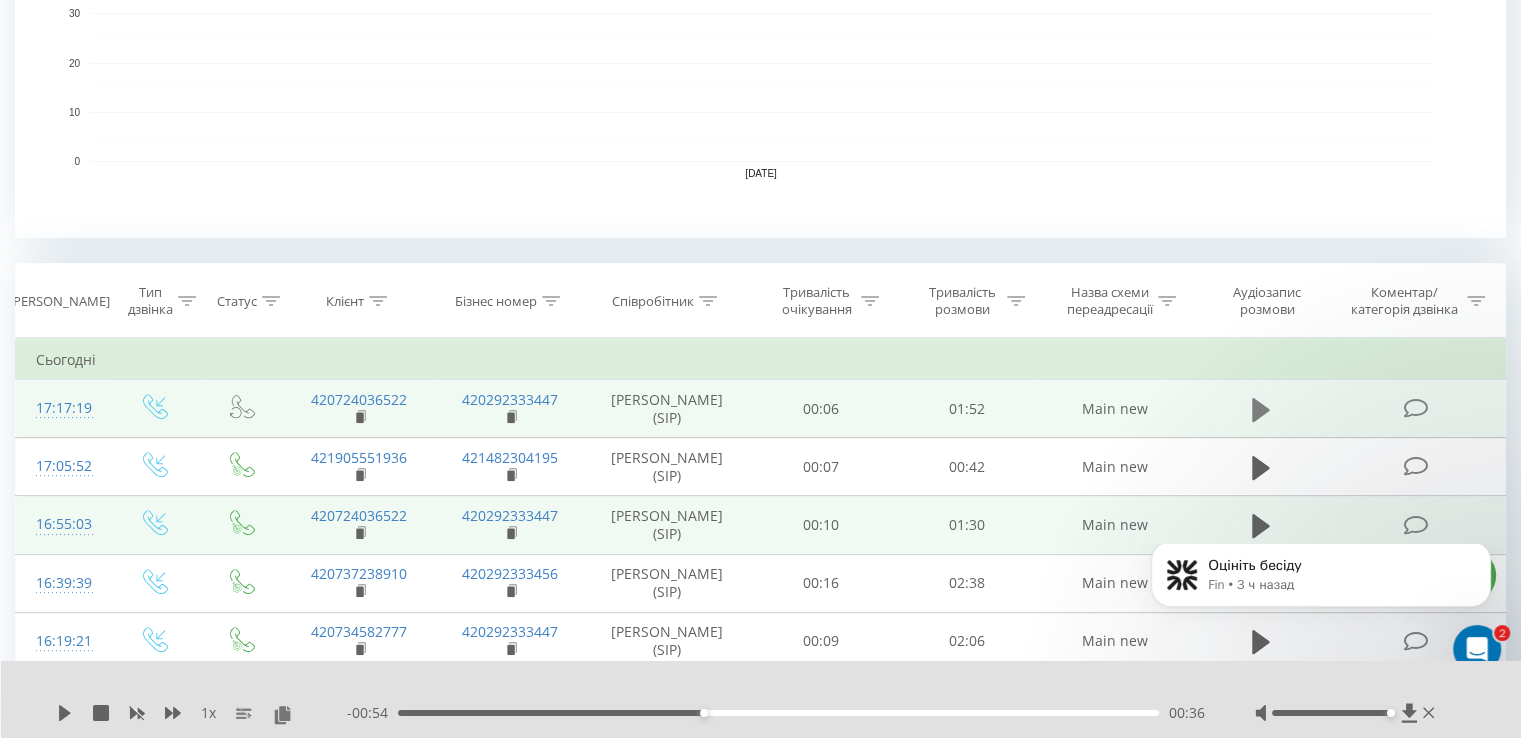 click 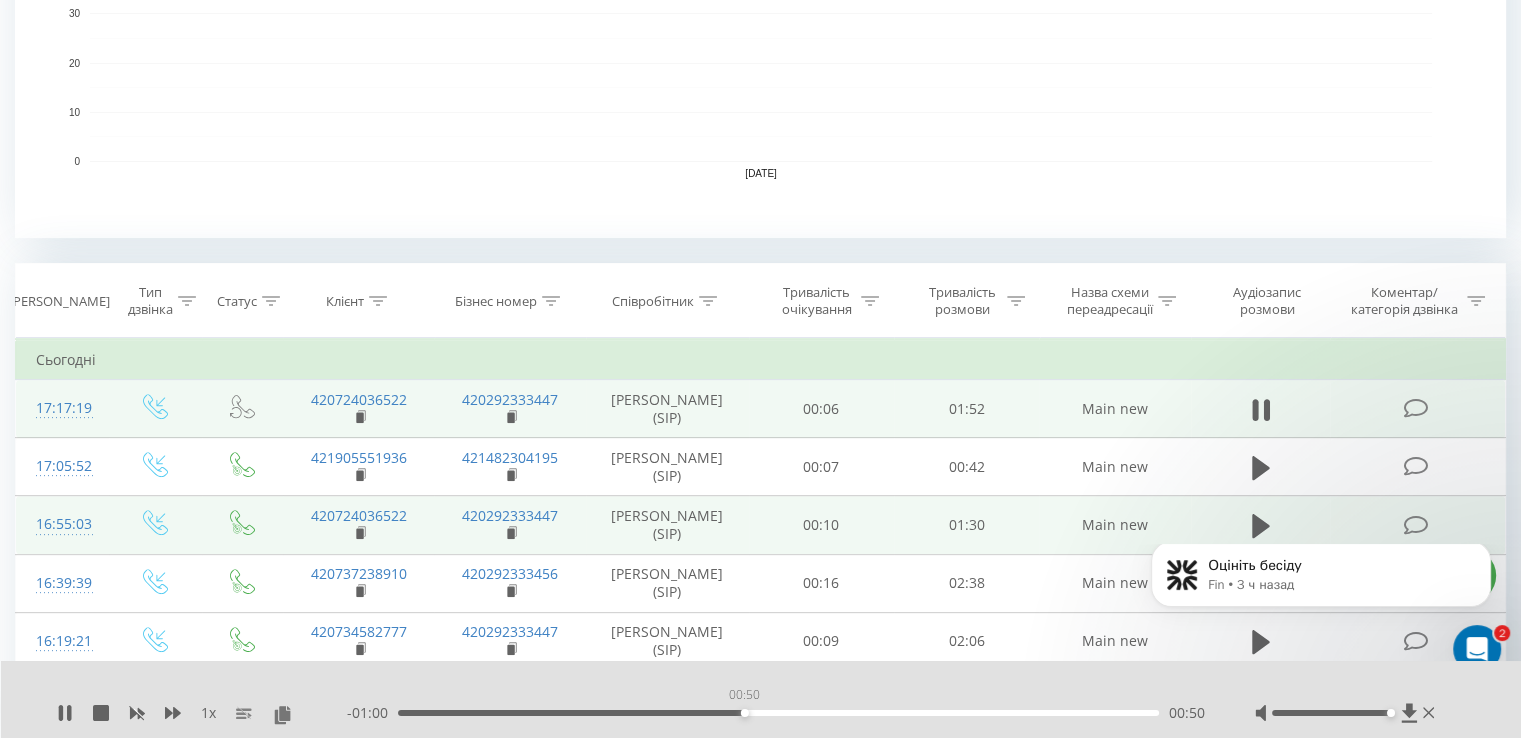 click on "00:50" at bounding box center (778, 713) 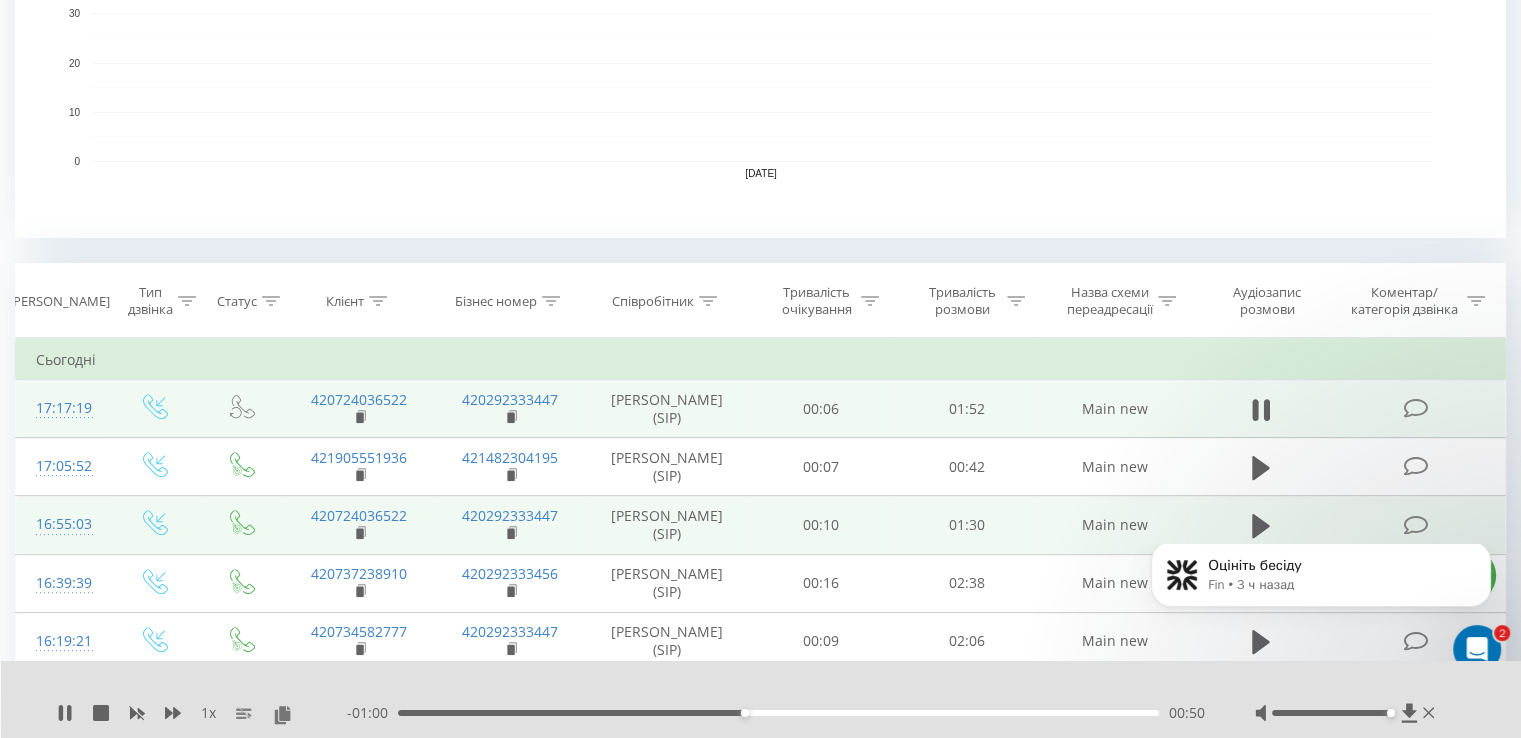click on "00:50" at bounding box center (778, 713) 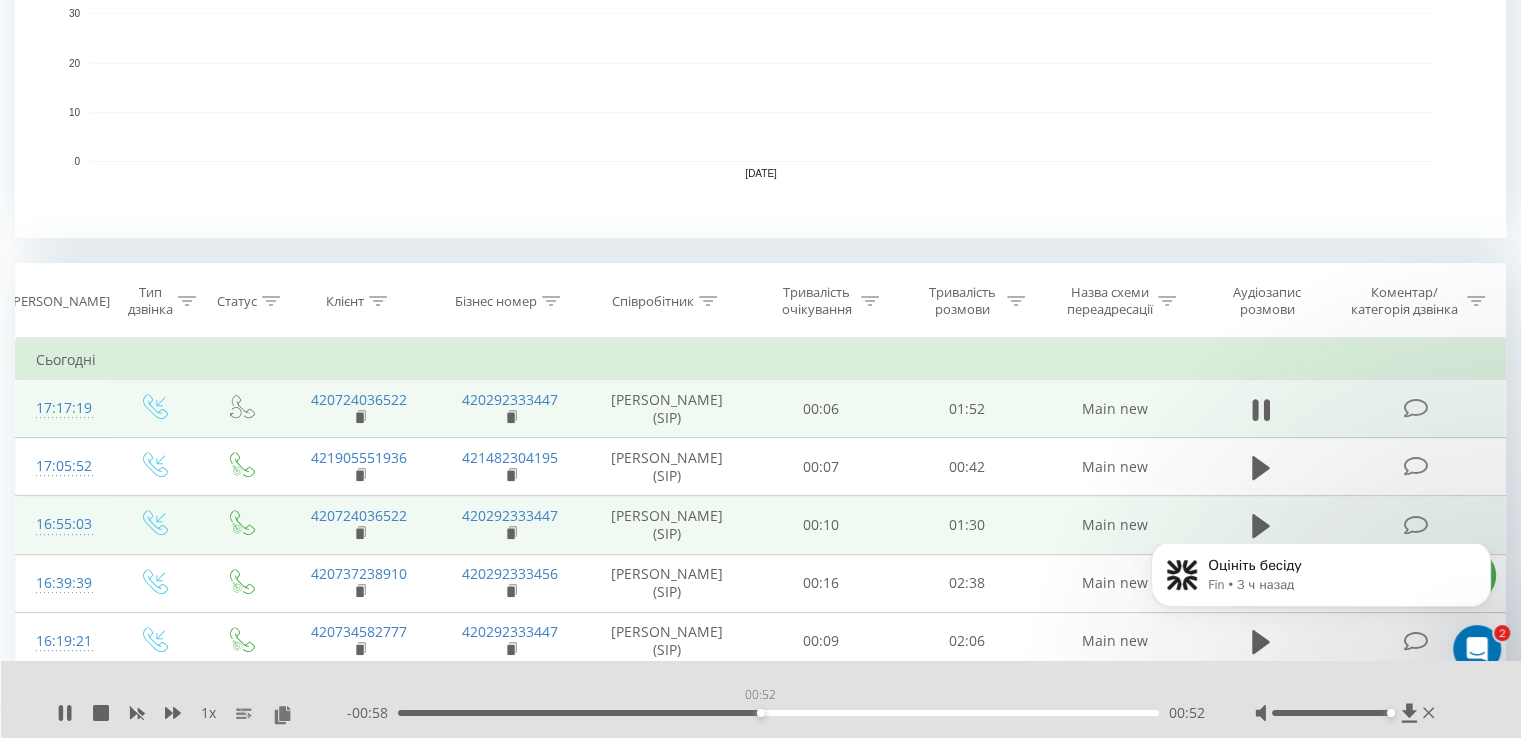 click on "00:52" at bounding box center [778, 713] 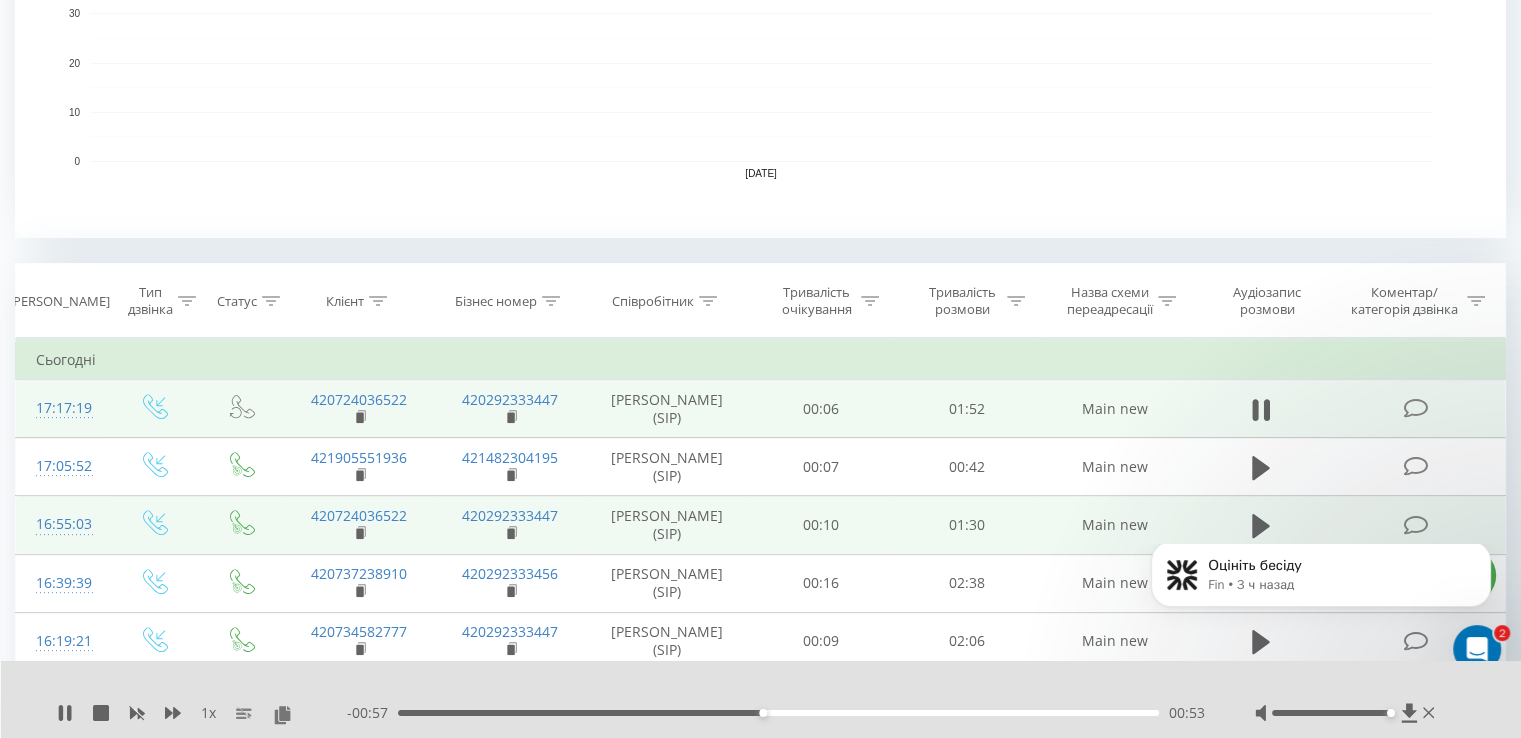 click on "00:53" at bounding box center [778, 713] 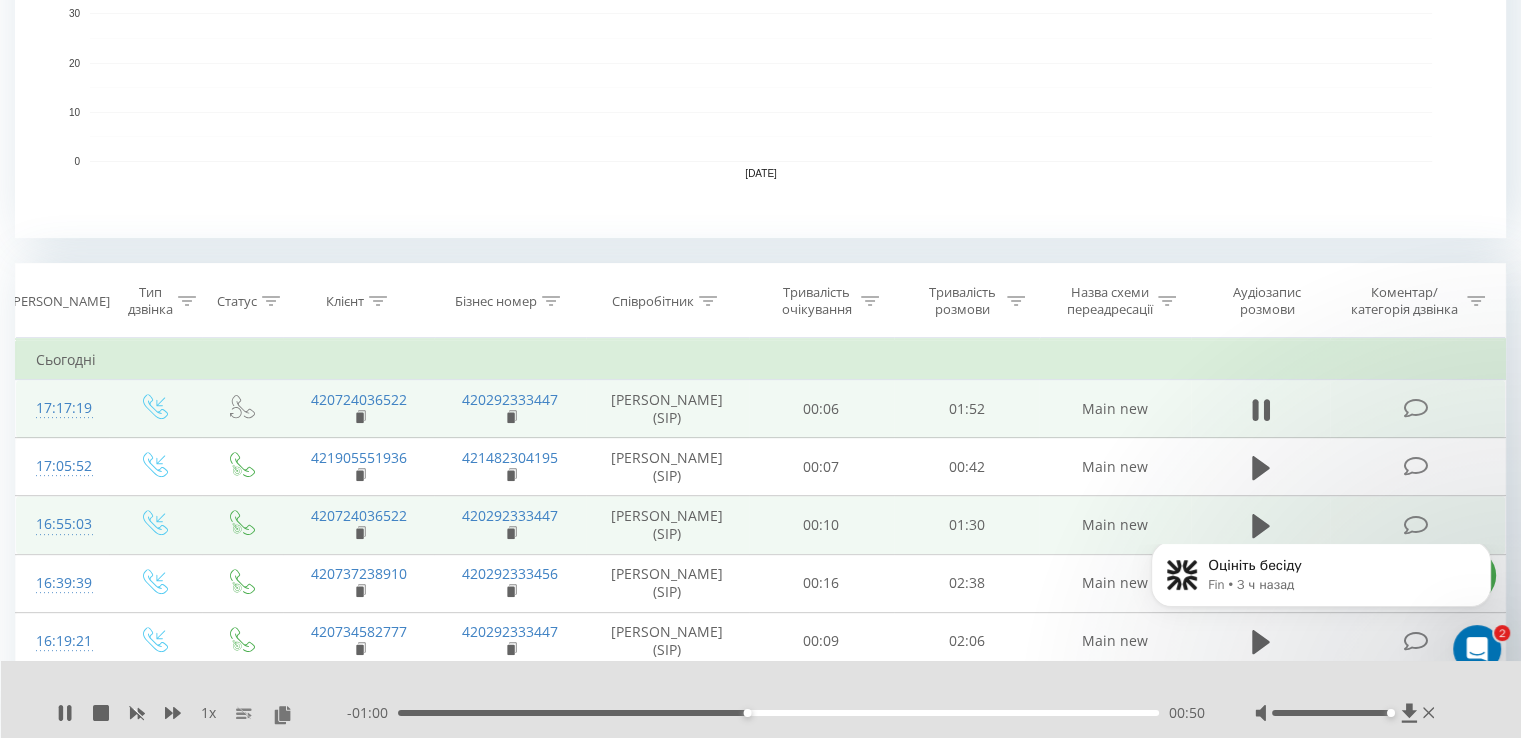 click on "00:50" at bounding box center [778, 713] 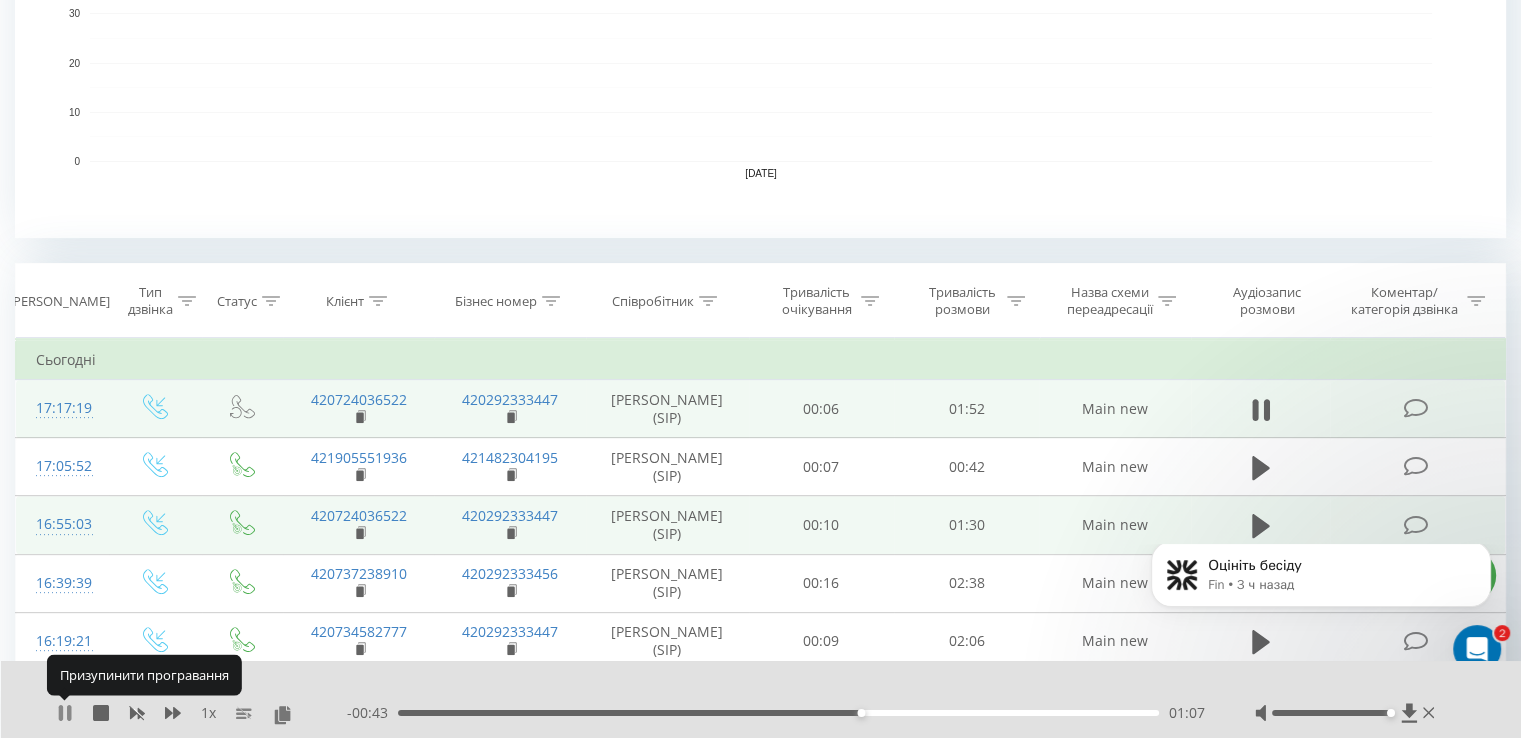 click 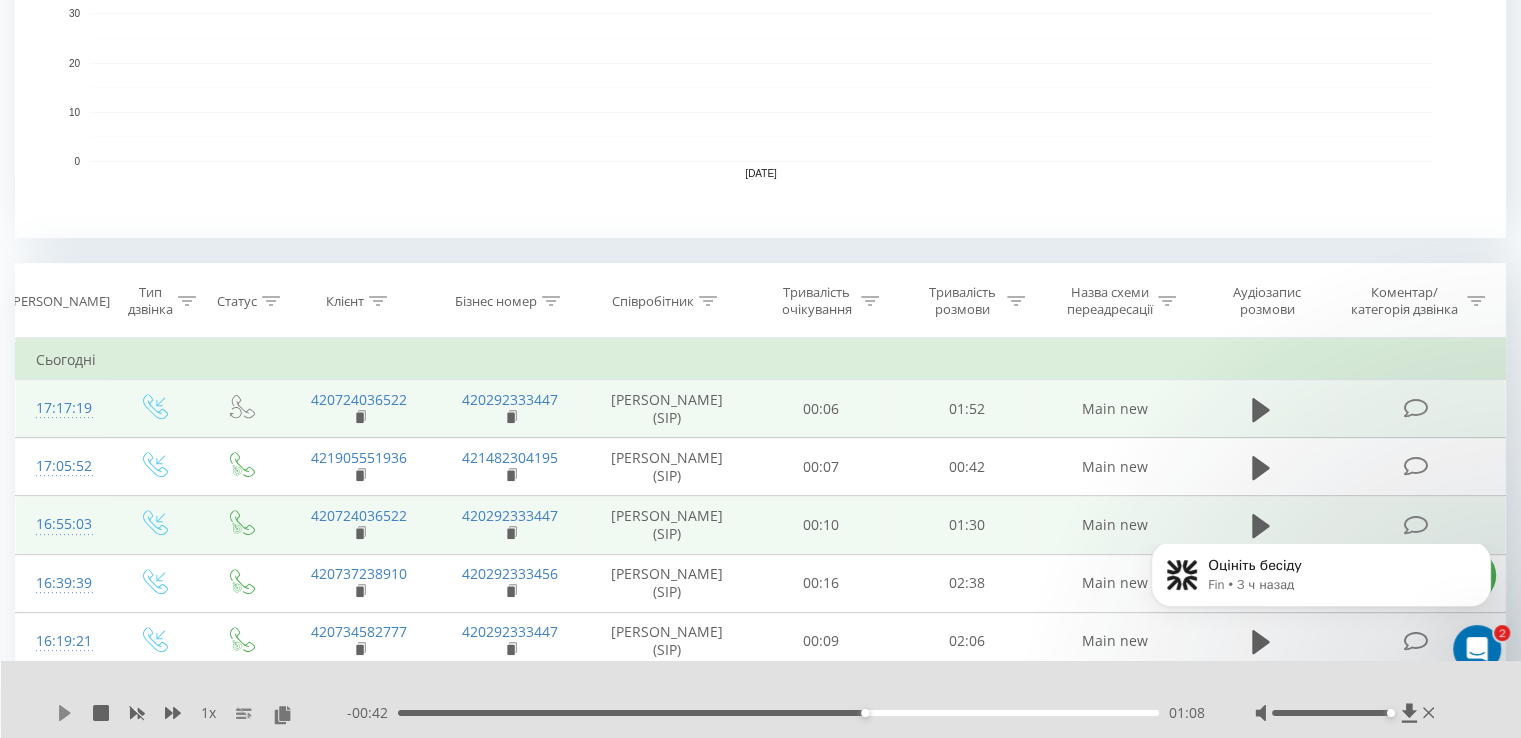 click 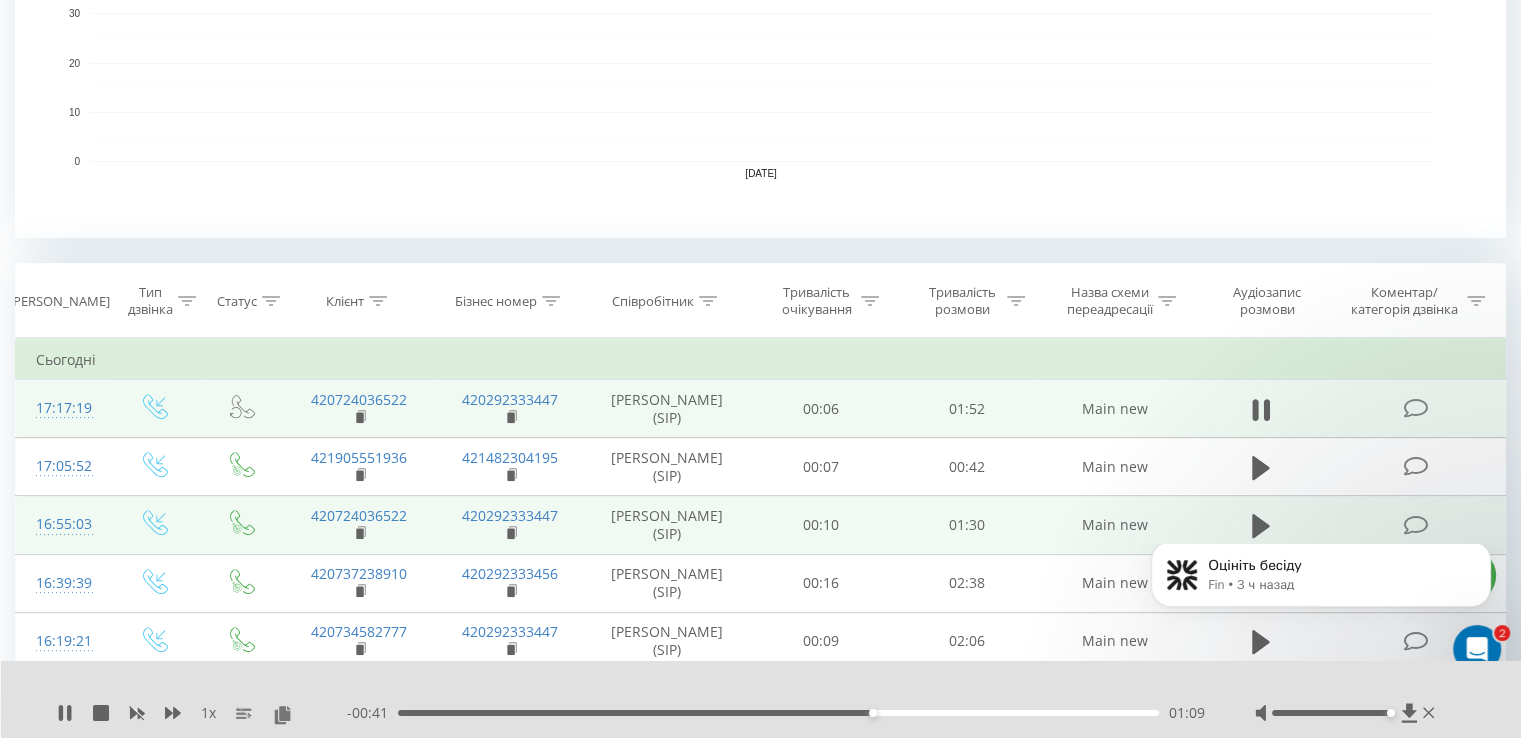 click on "01:09" at bounding box center [778, 713] 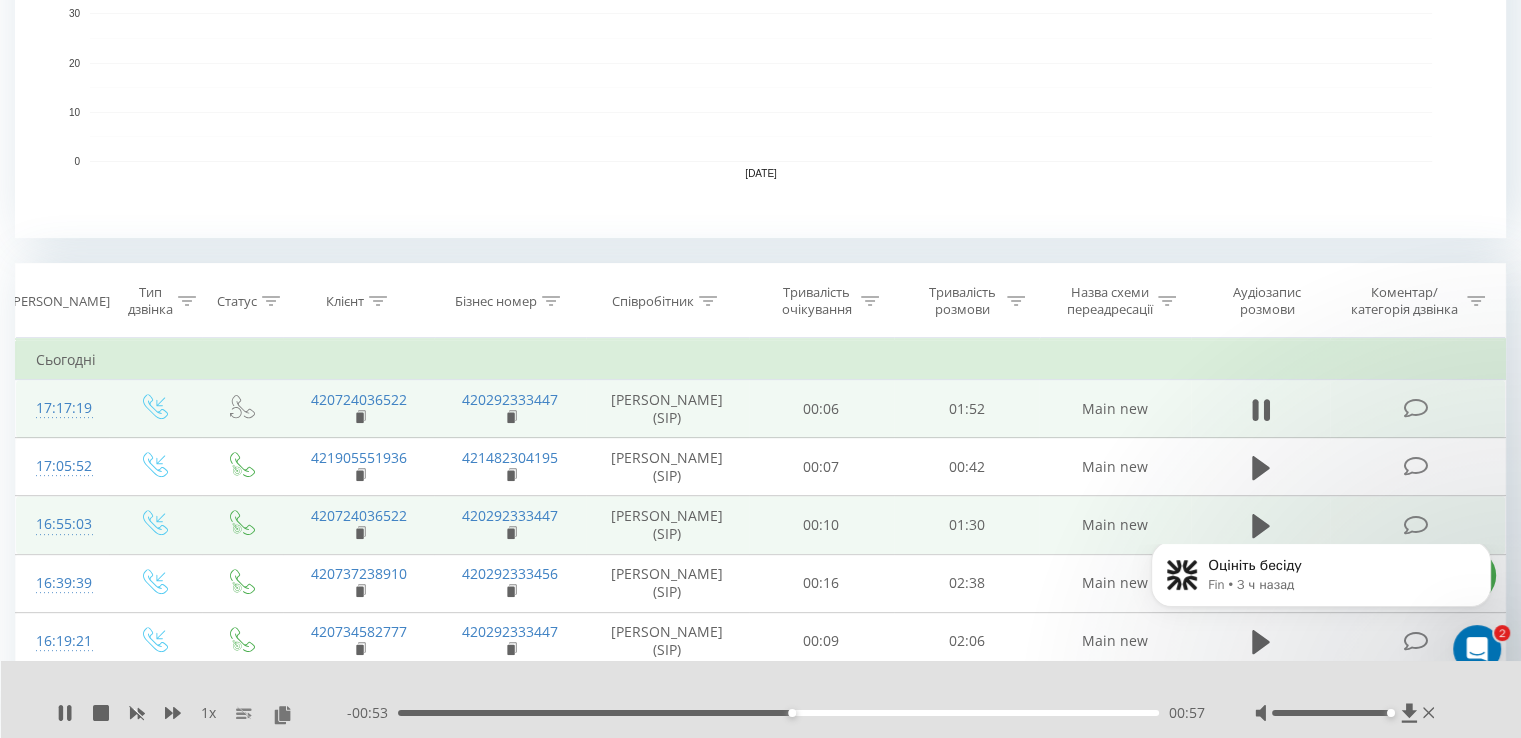 click on "00:57" at bounding box center (778, 713) 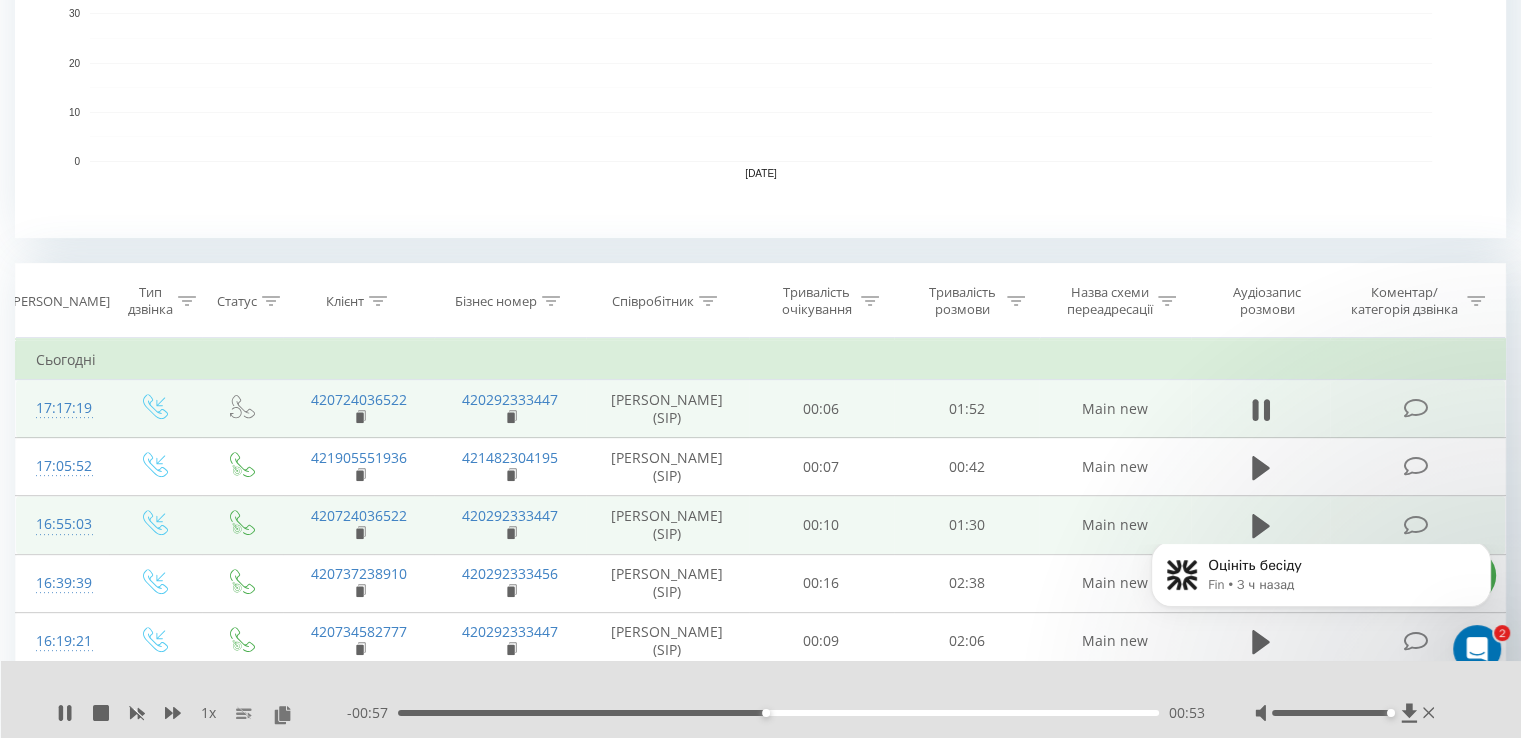 click on "00:53" at bounding box center [778, 713] 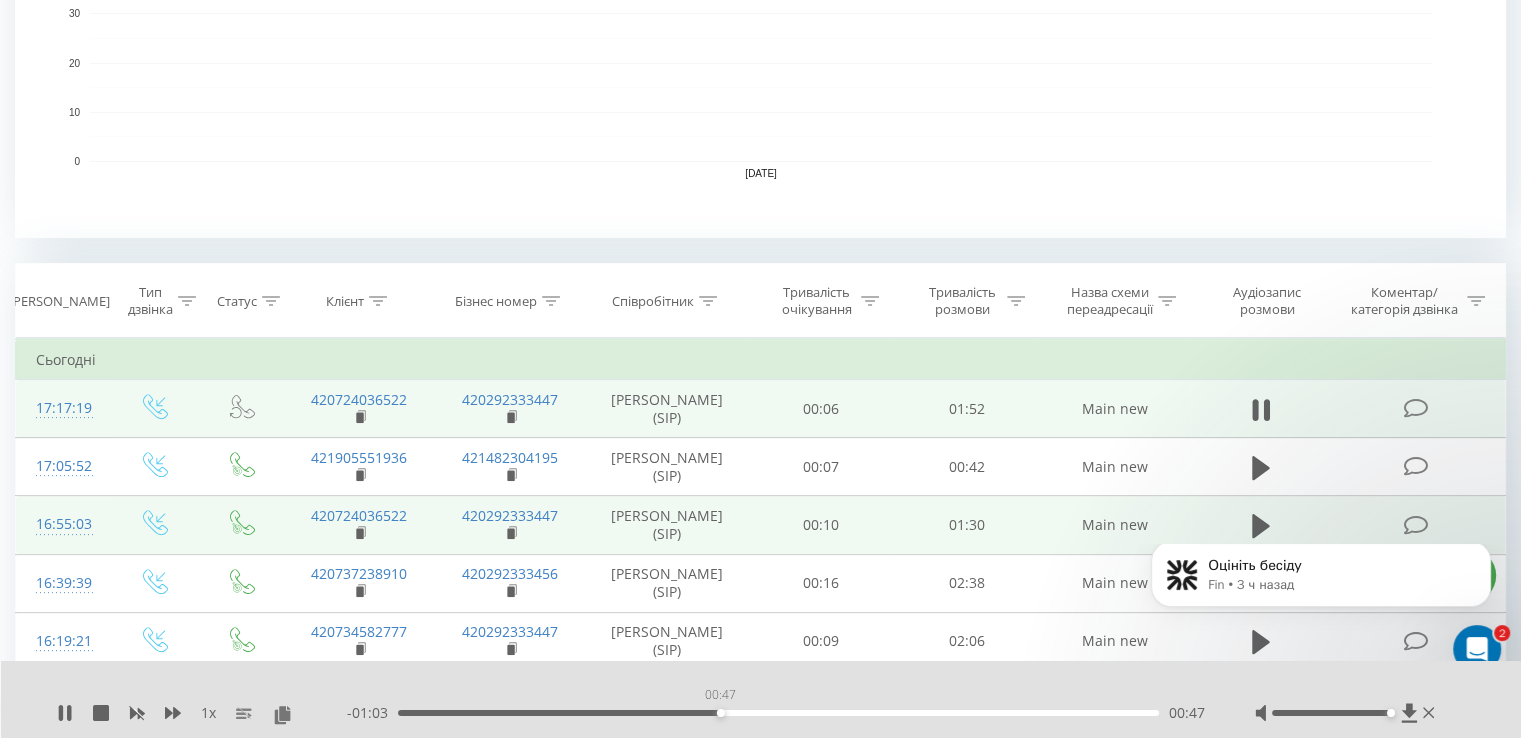 click on "00:47" at bounding box center [778, 713] 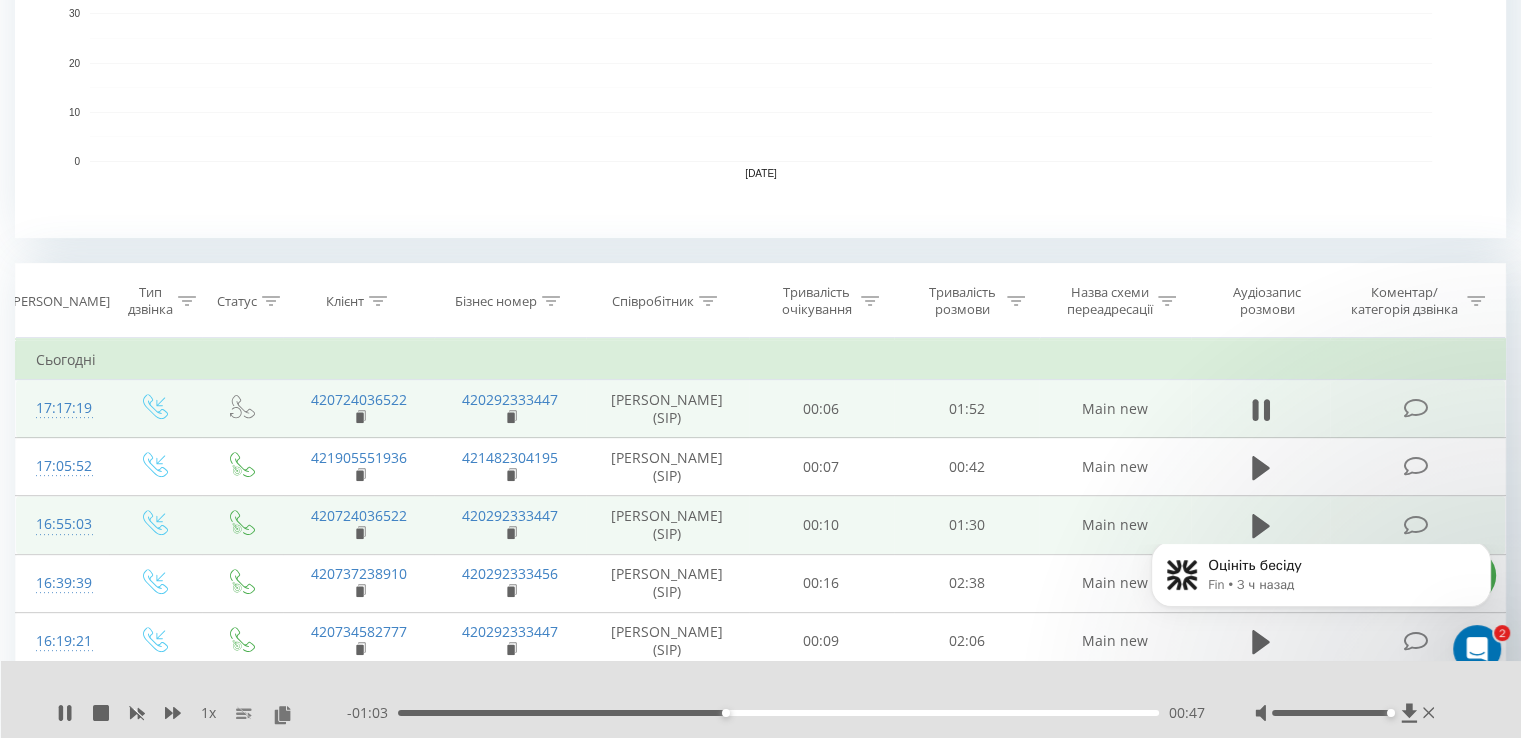 click on "00:47" at bounding box center [778, 713] 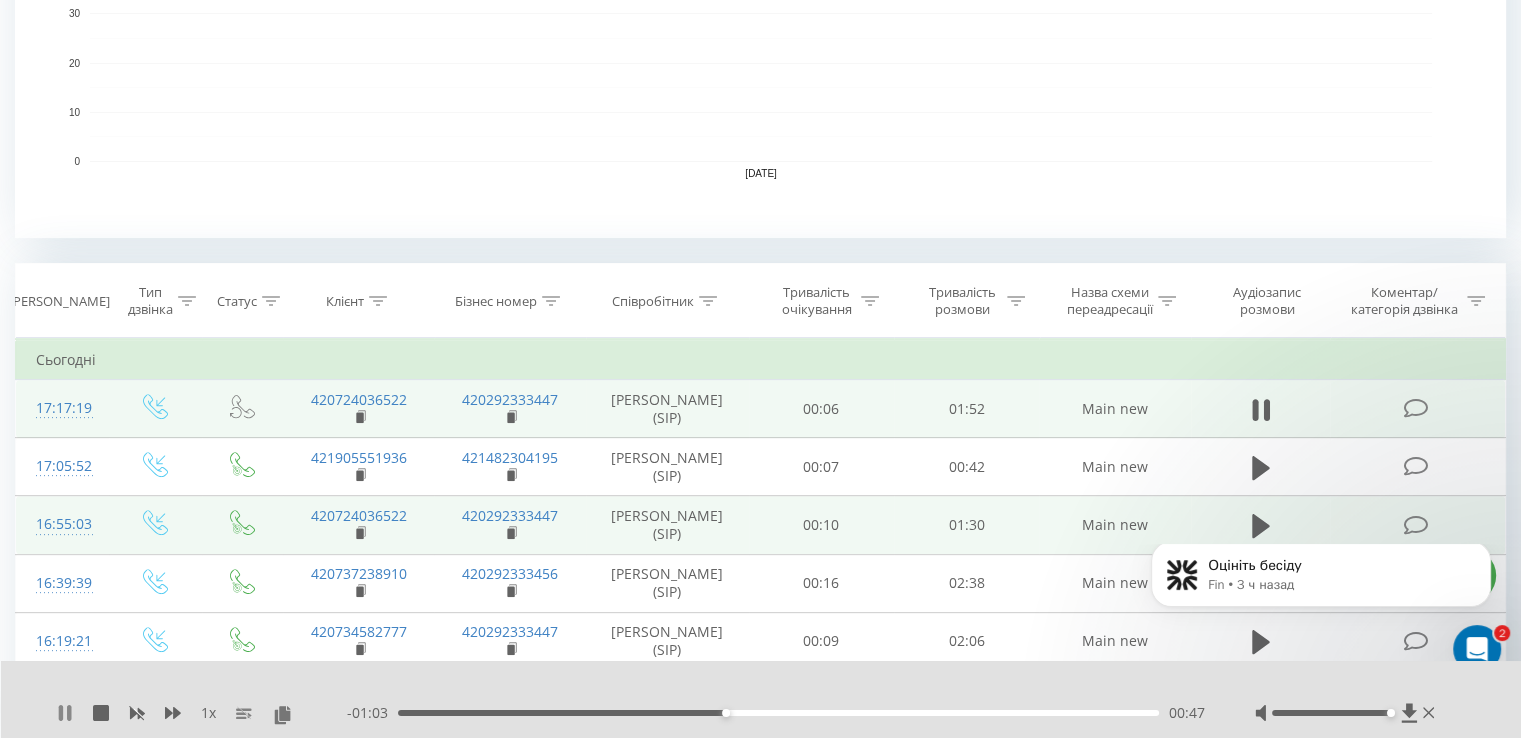 click 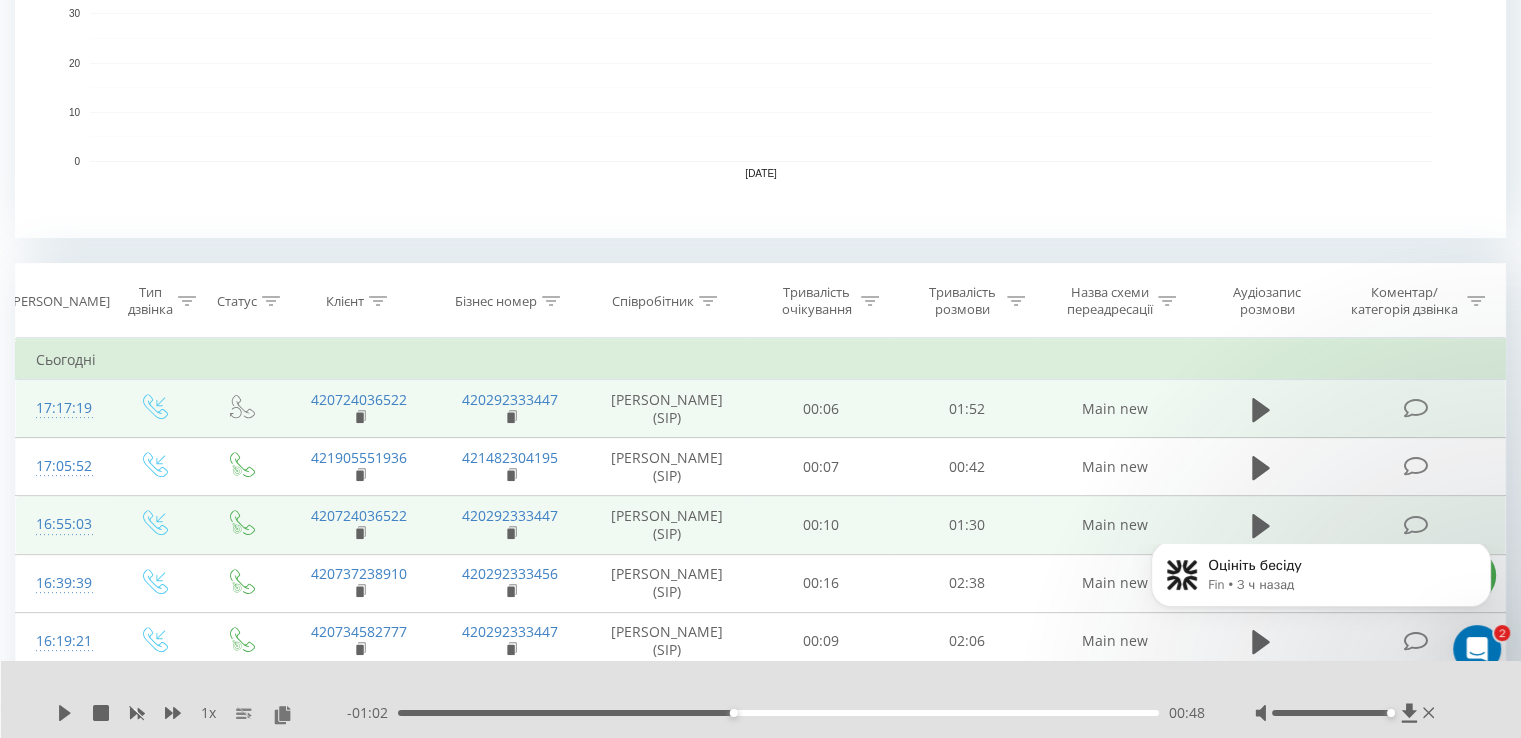 click at bounding box center [748, 687] 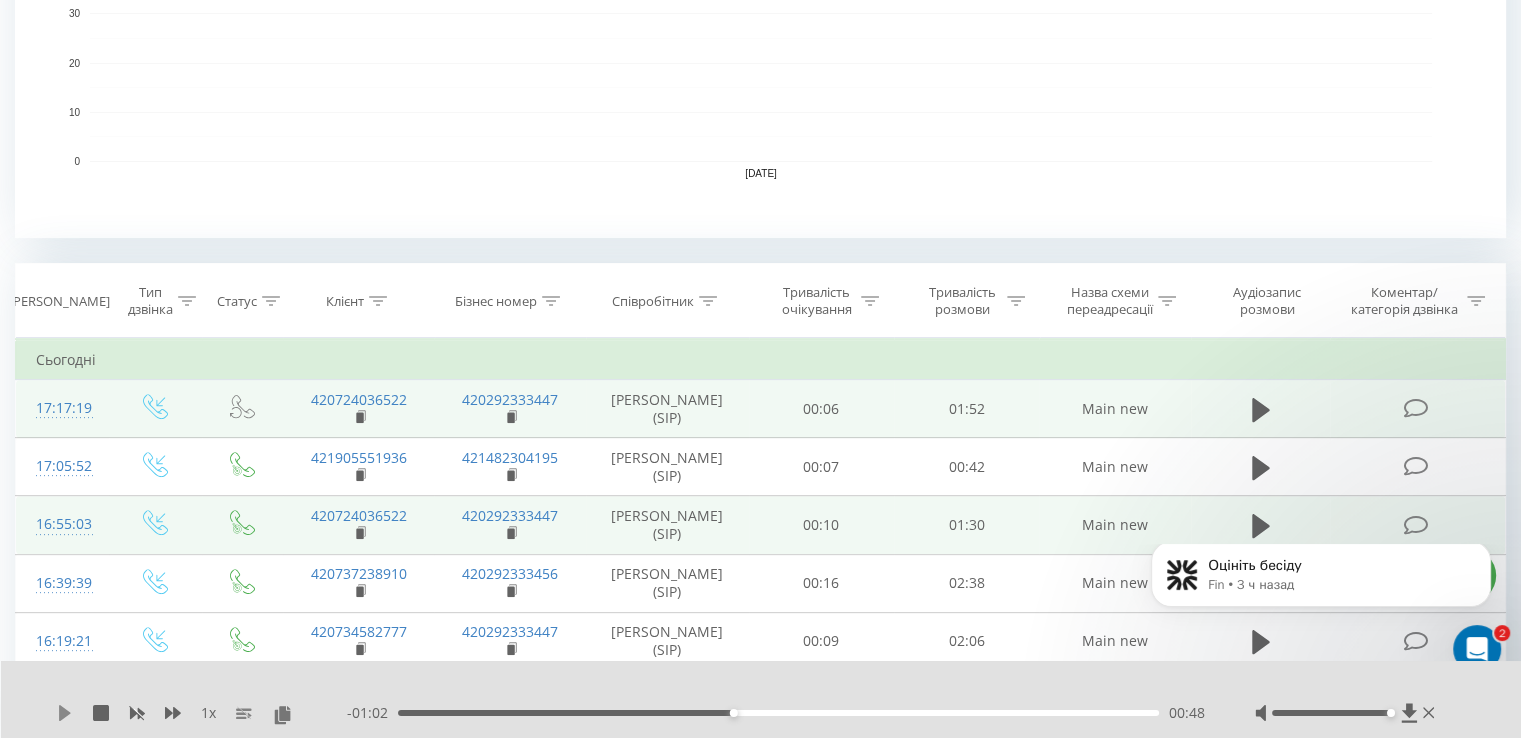 click 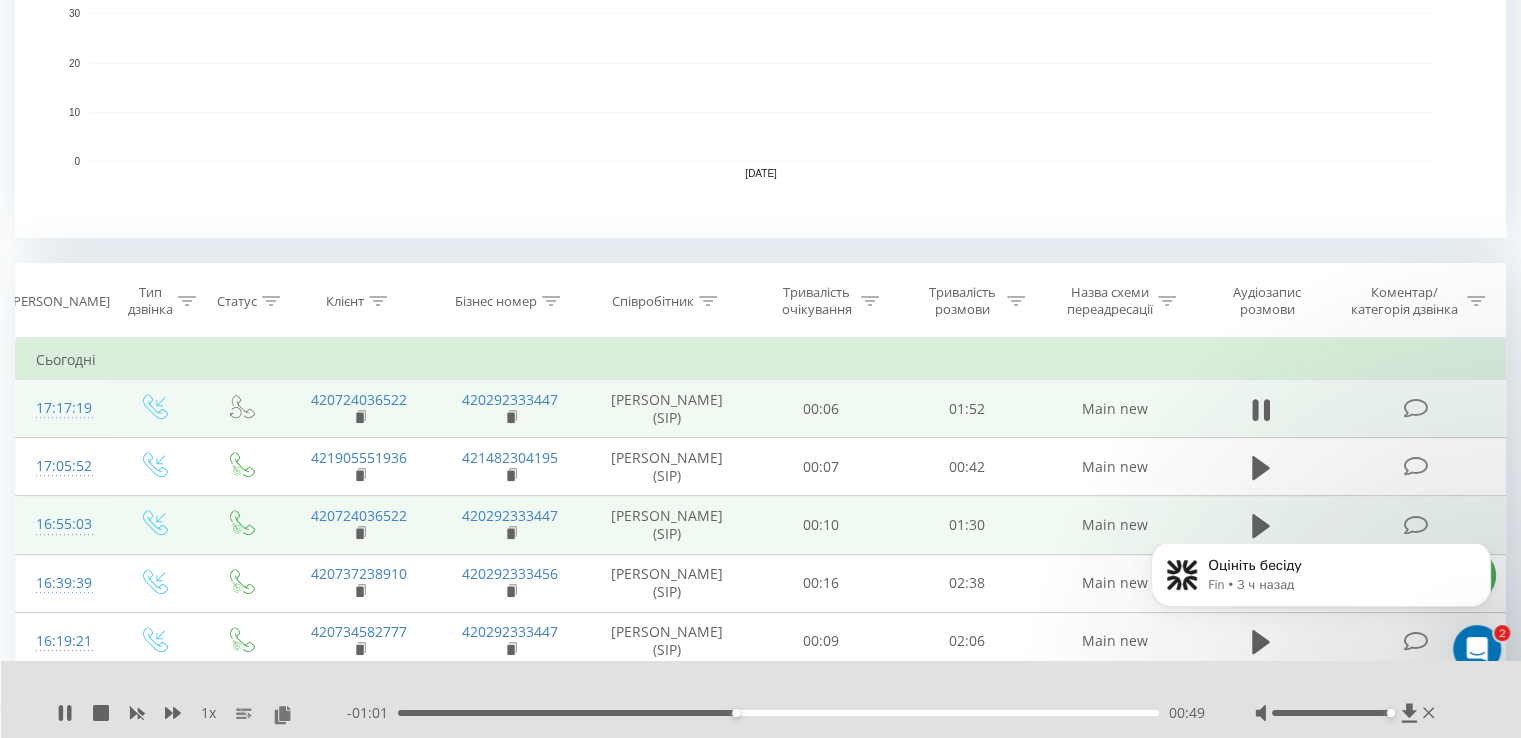 click on "00:49" at bounding box center [778, 713] 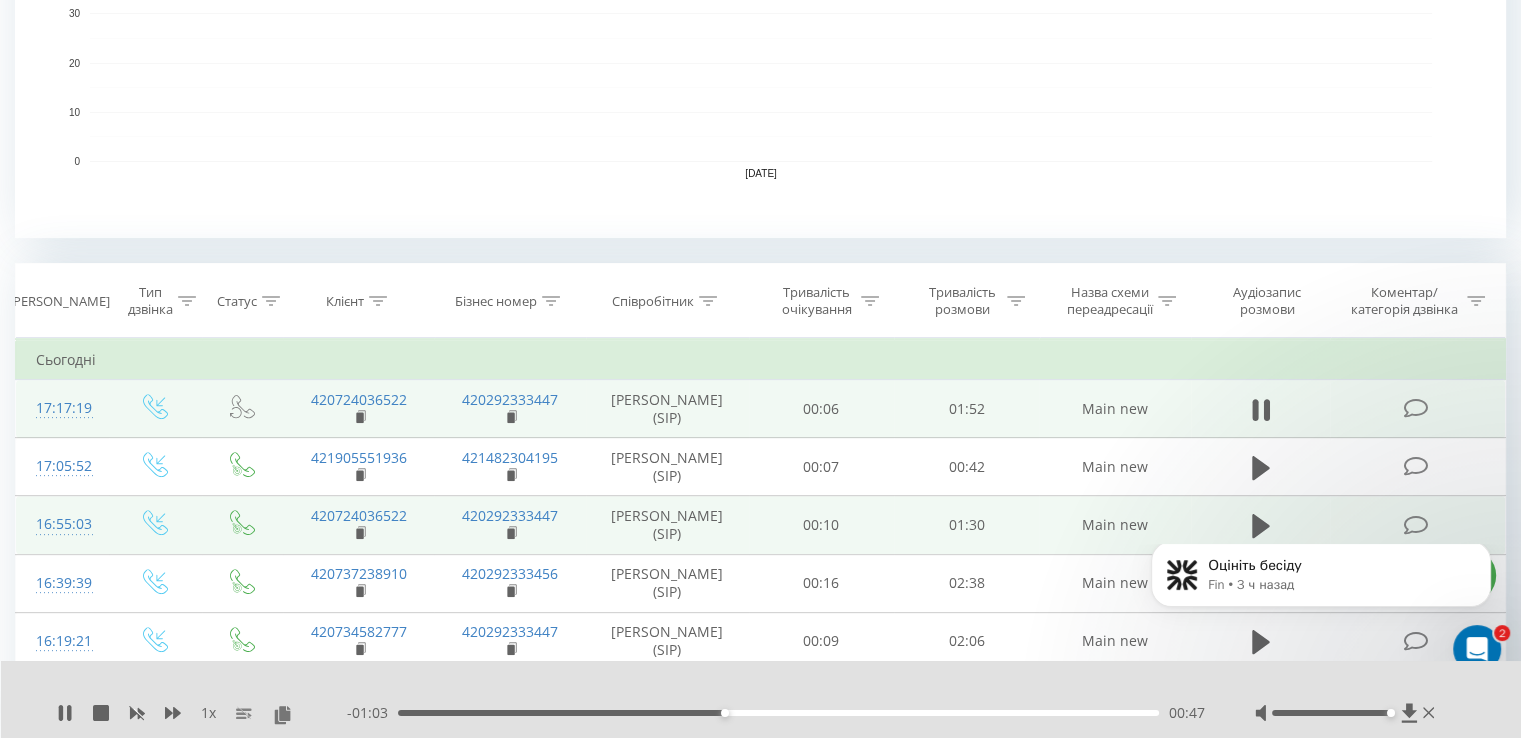 click on "00:47" at bounding box center (778, 713) 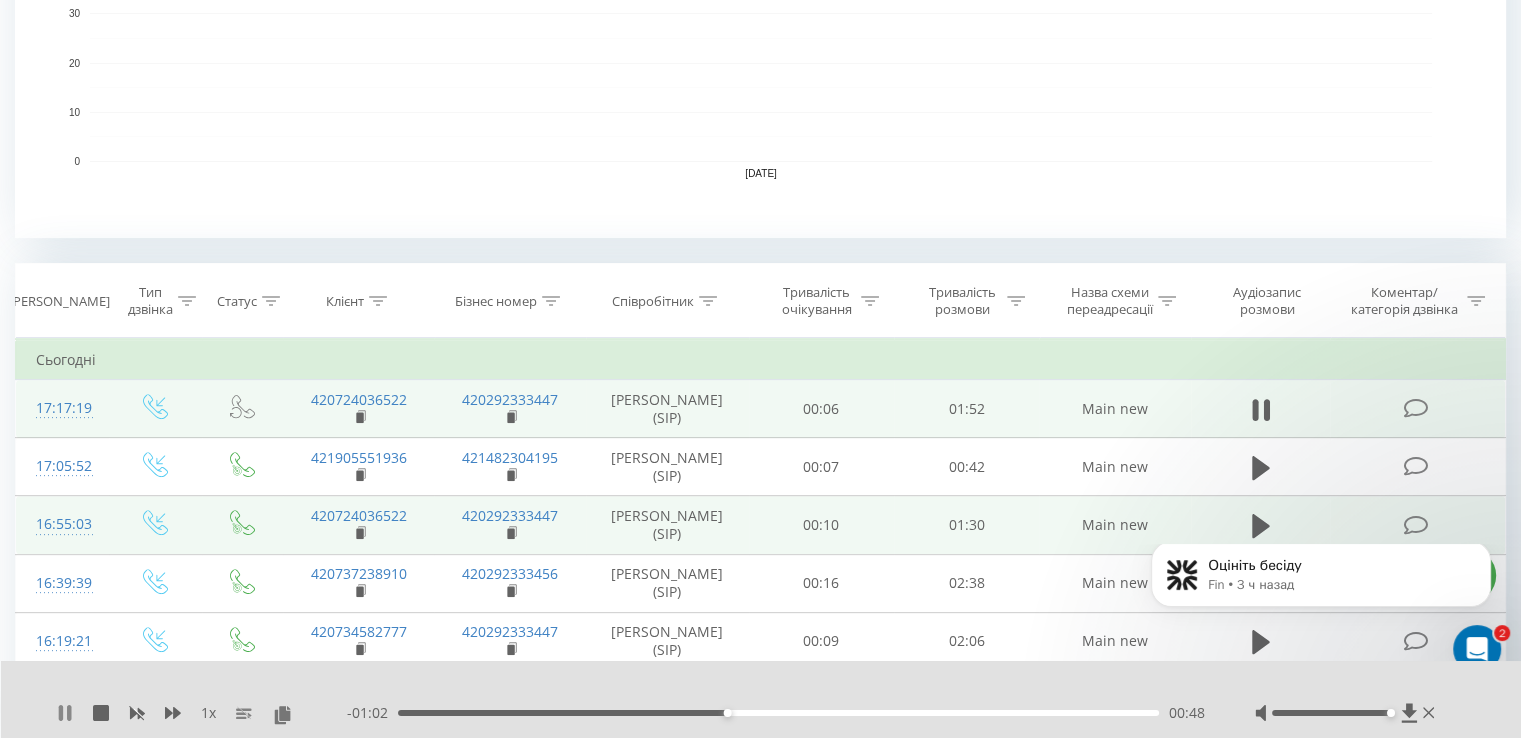click 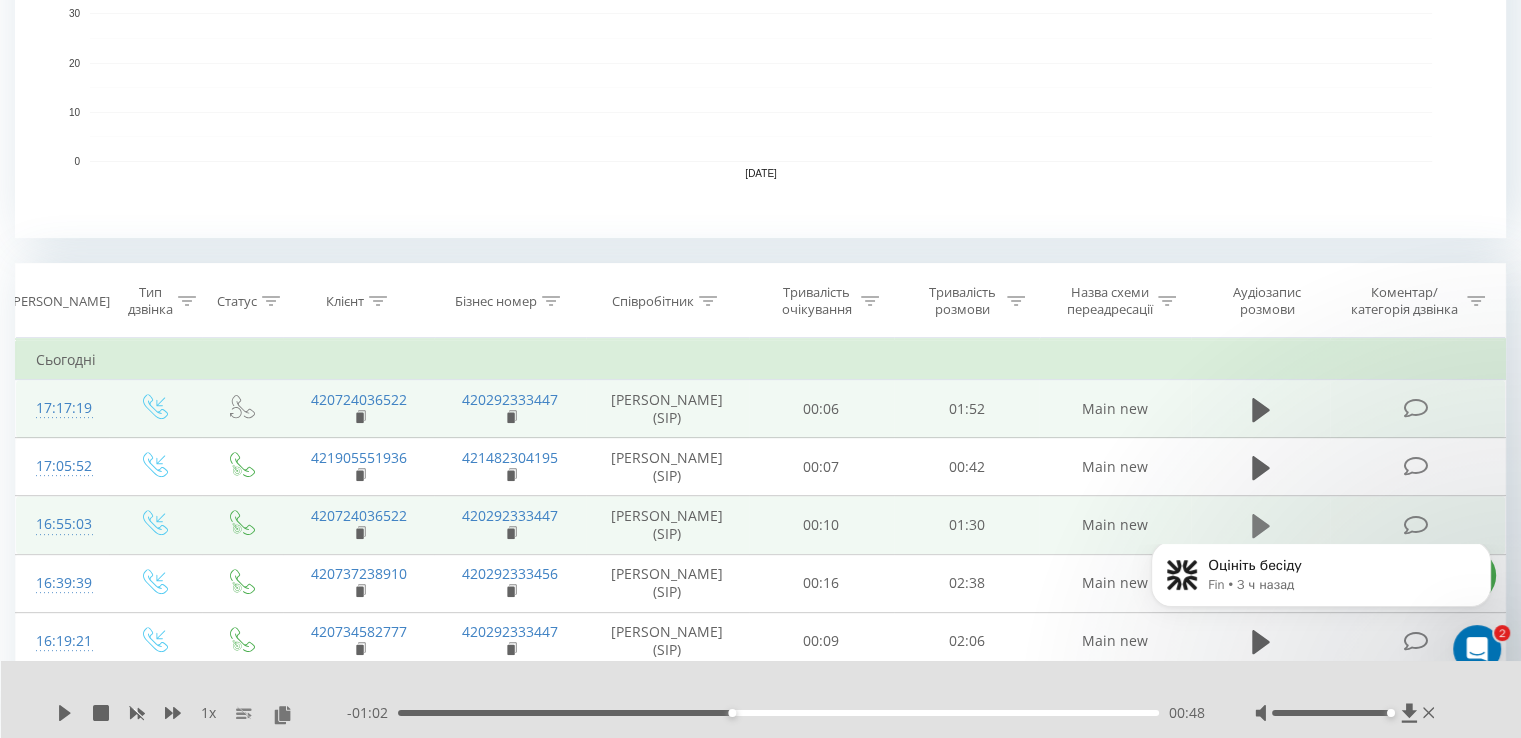 click 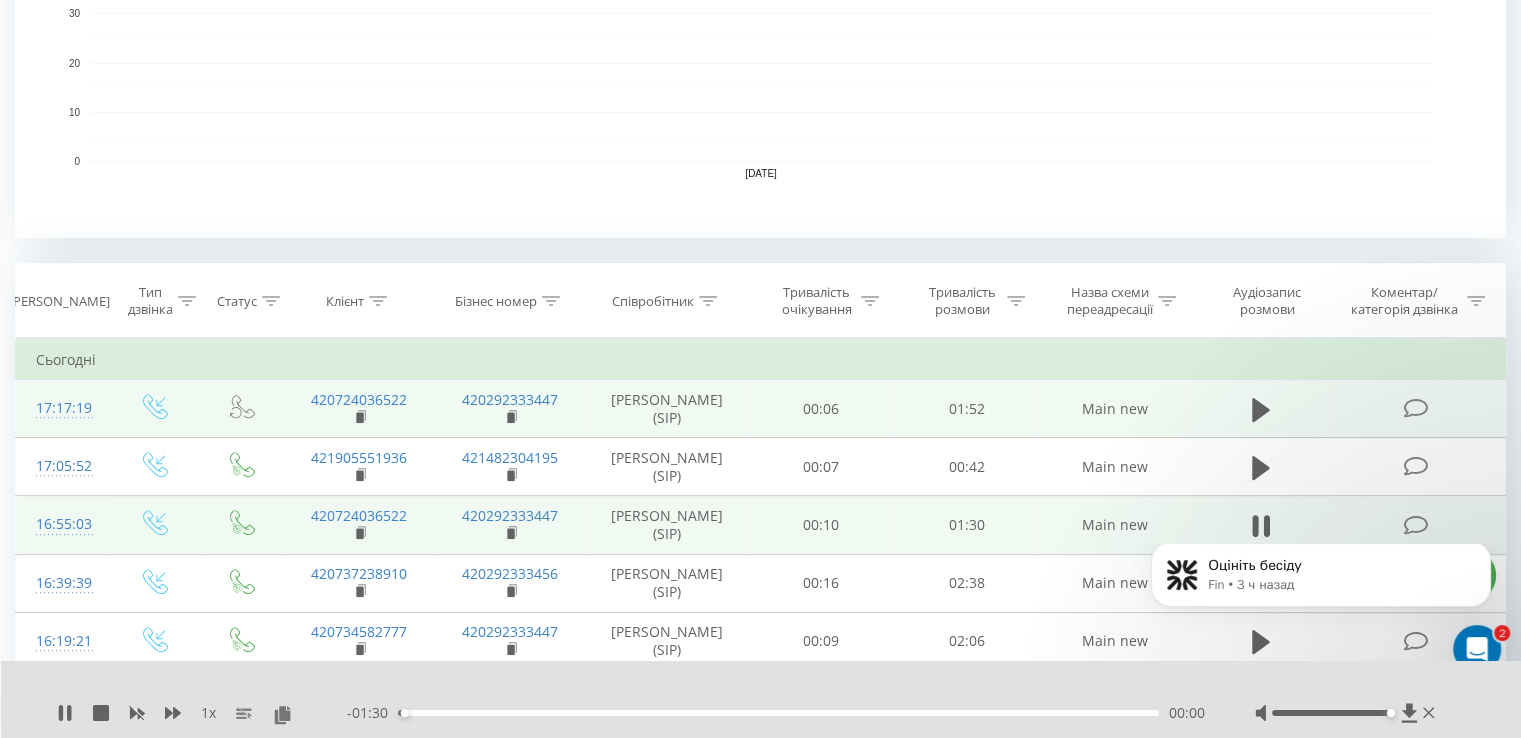 click on "00:00" at bounding box center [778, 713] 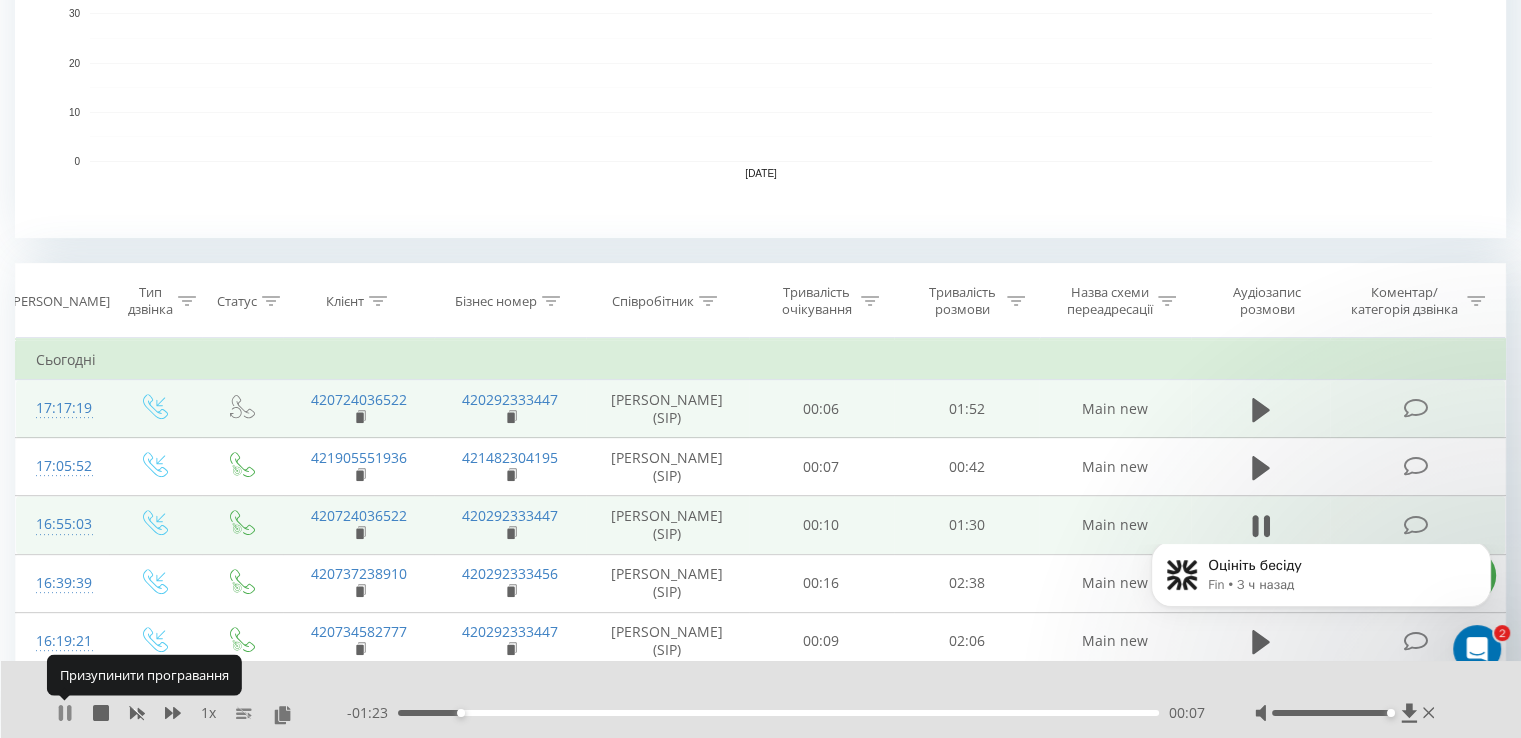 click 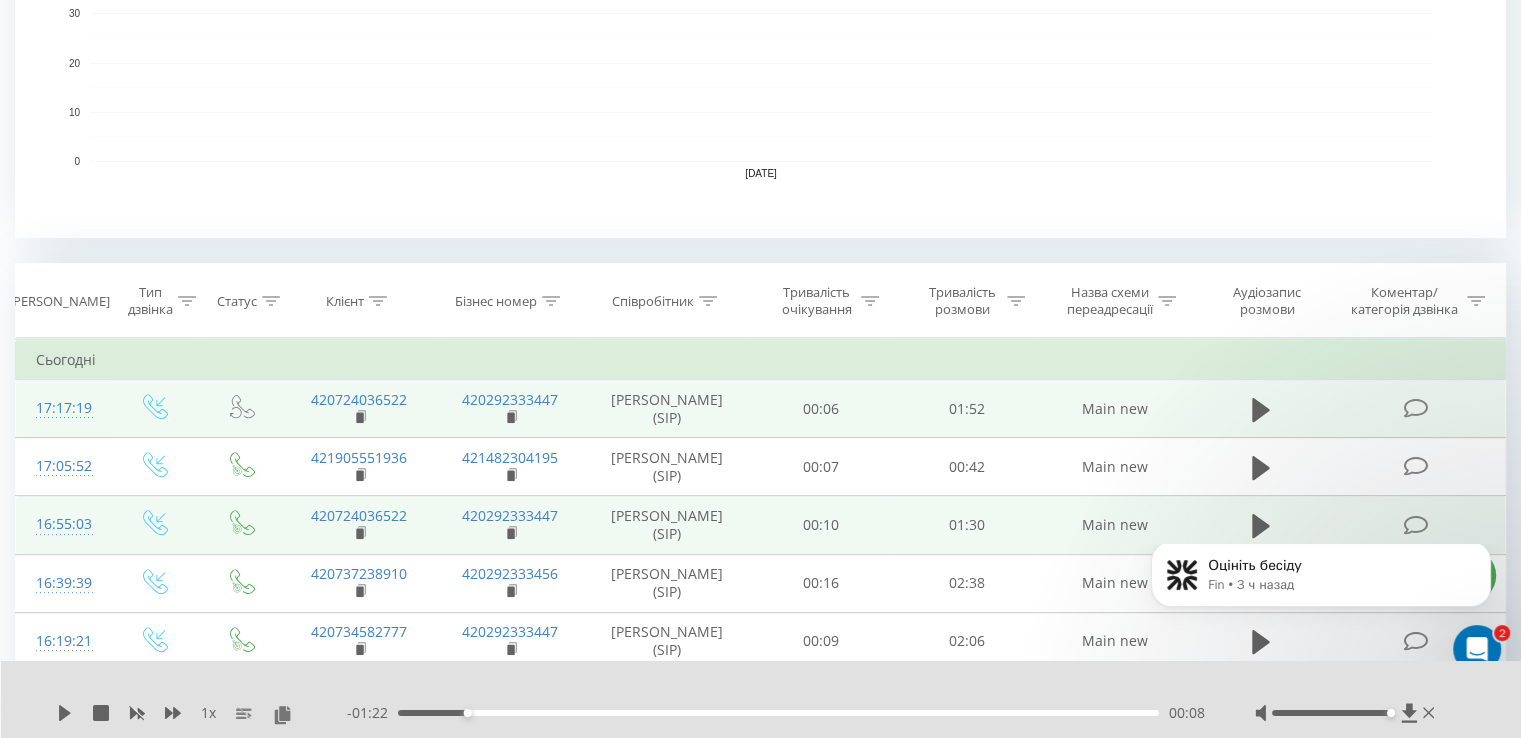 click 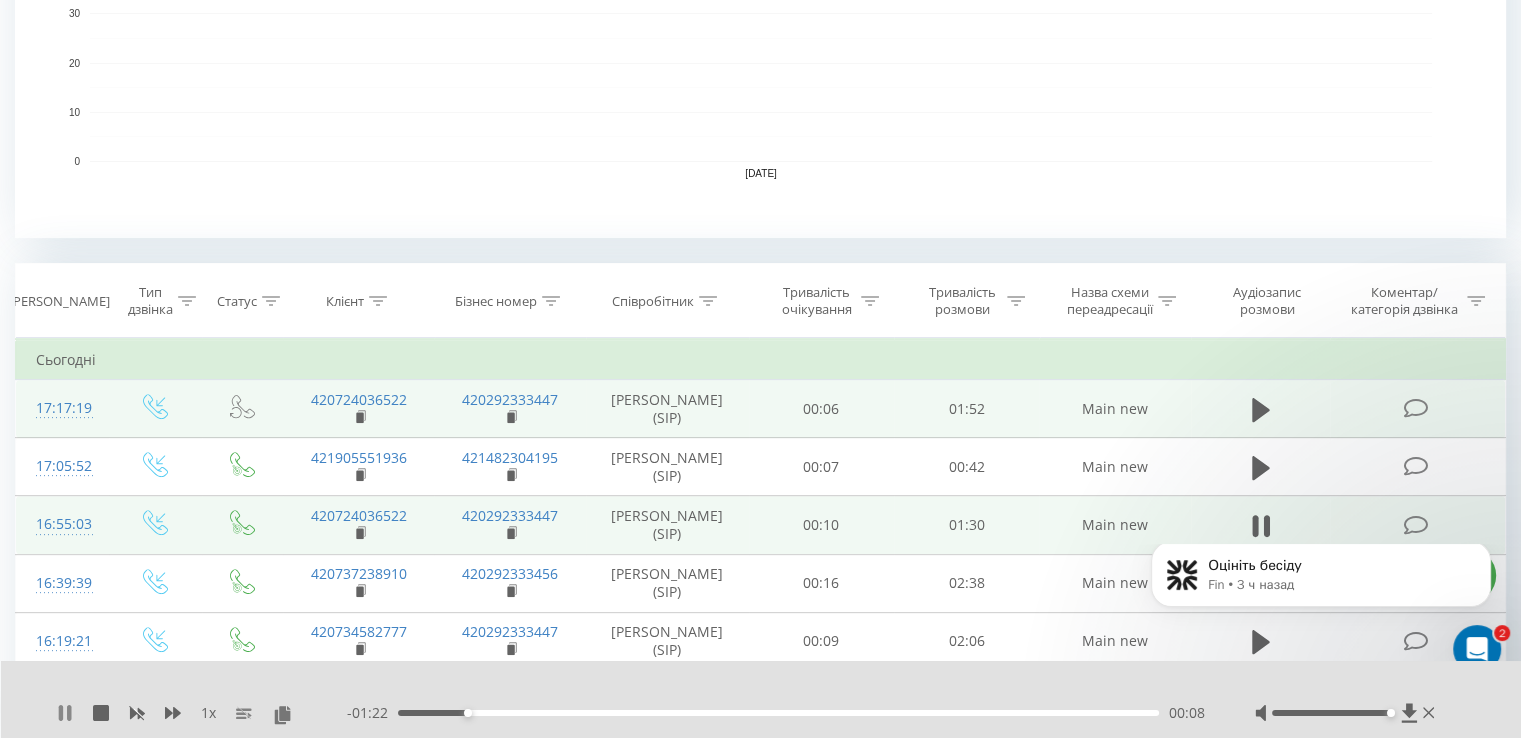 click 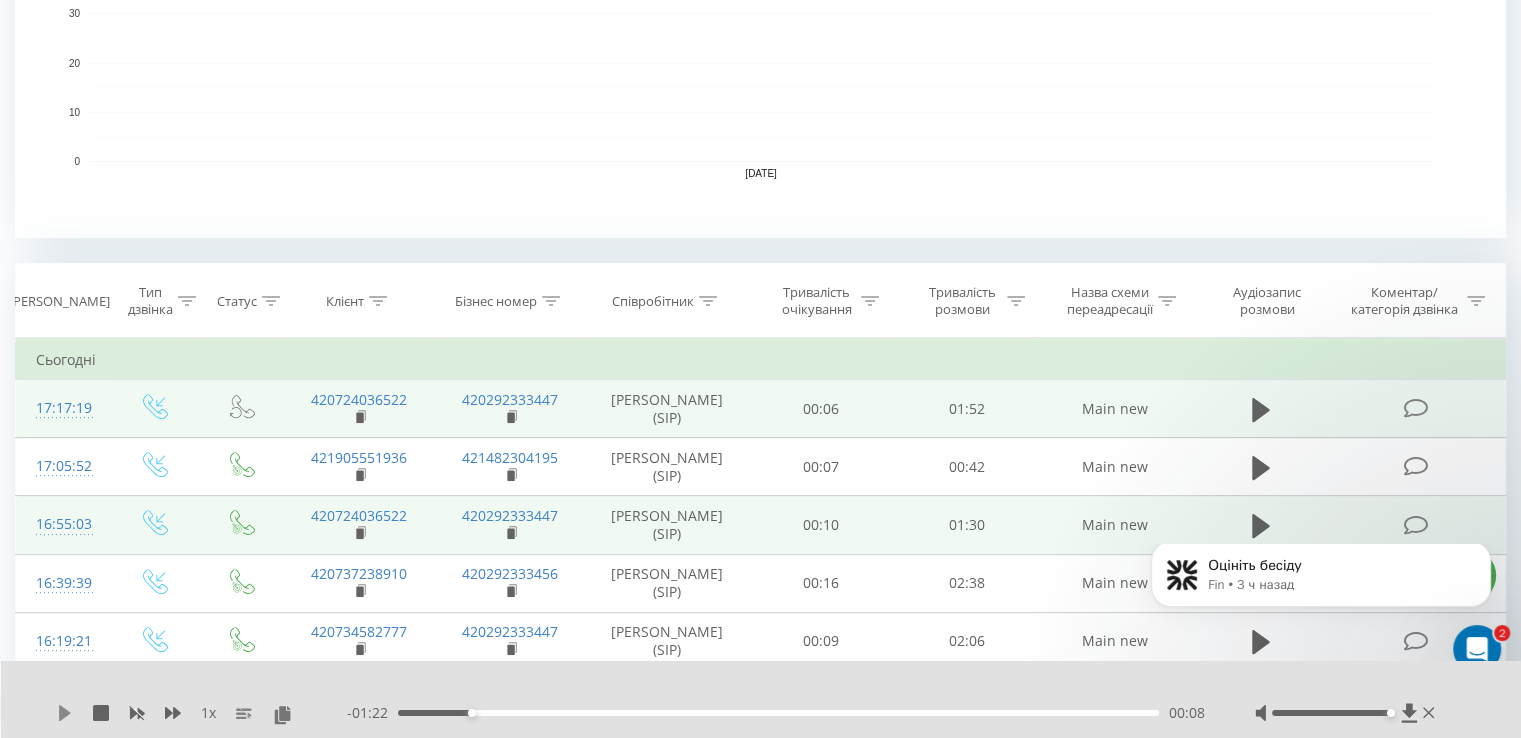 click 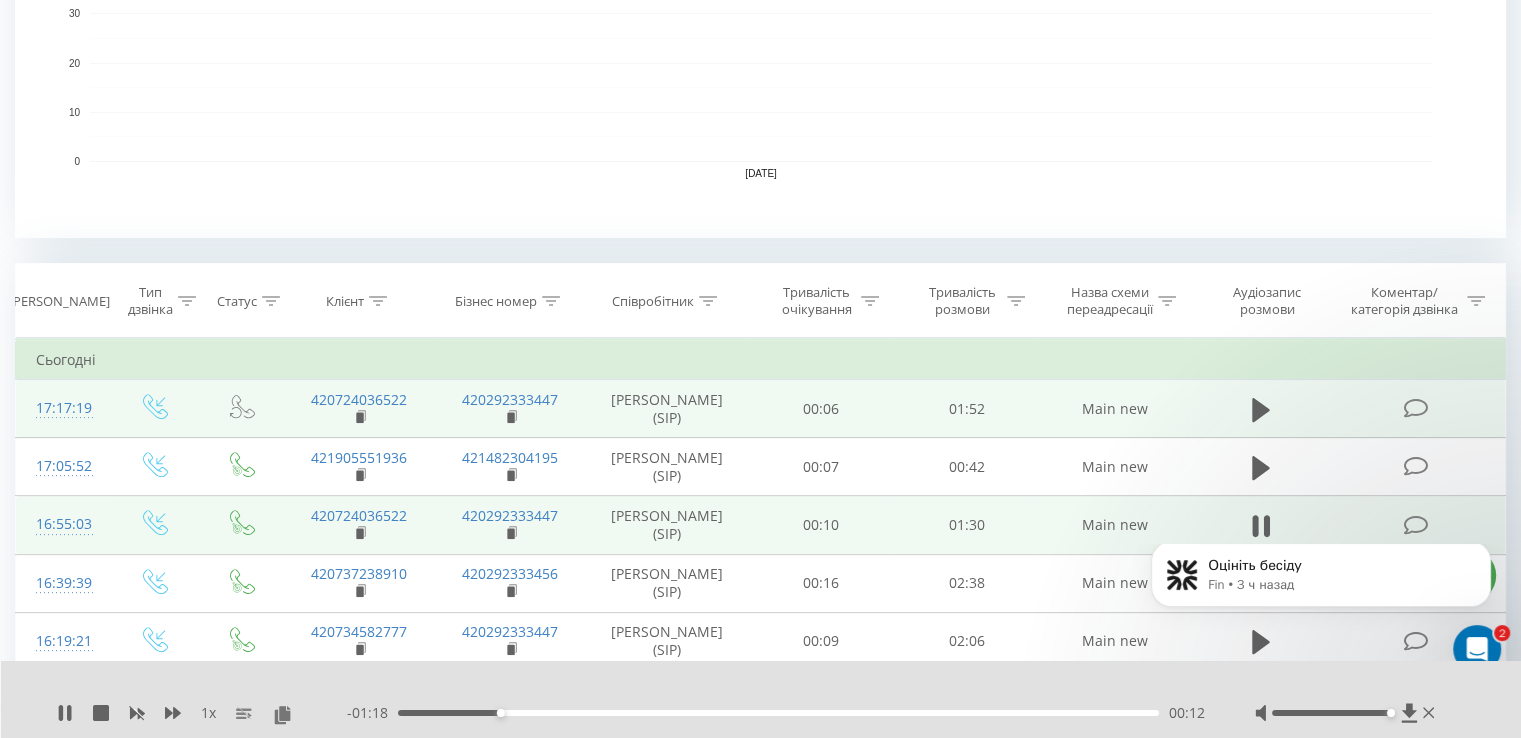 click on "00:12" at bounding box center (778, 713) 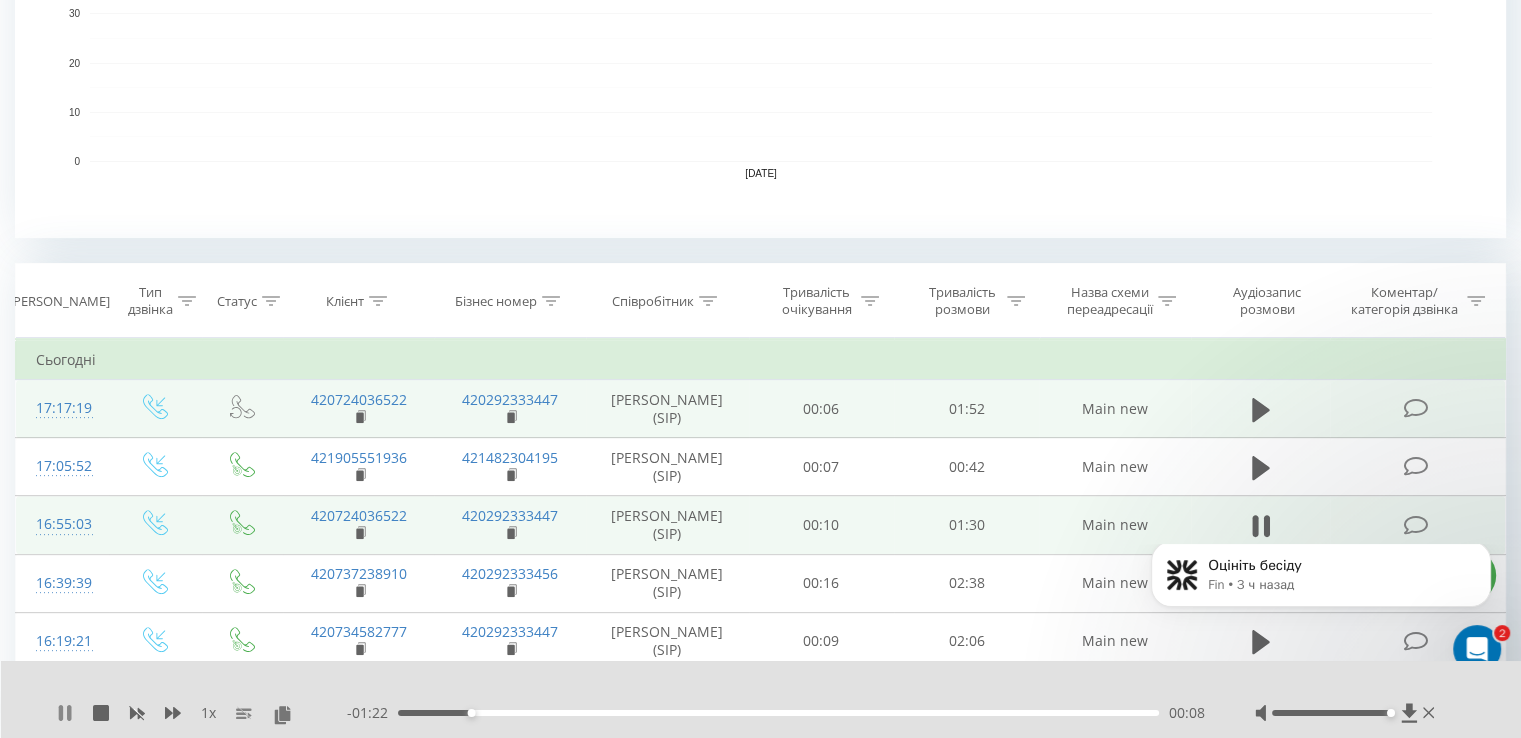 click 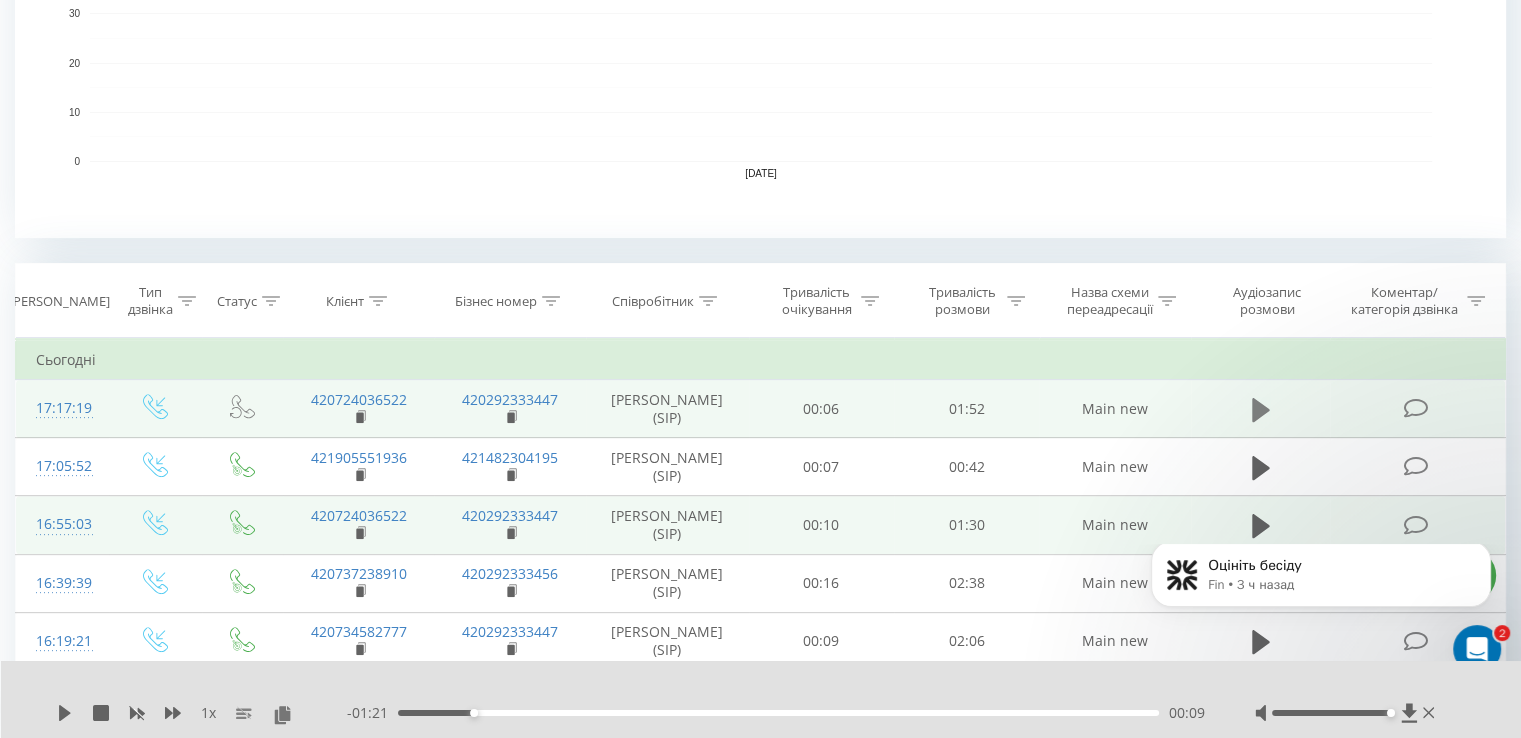 click 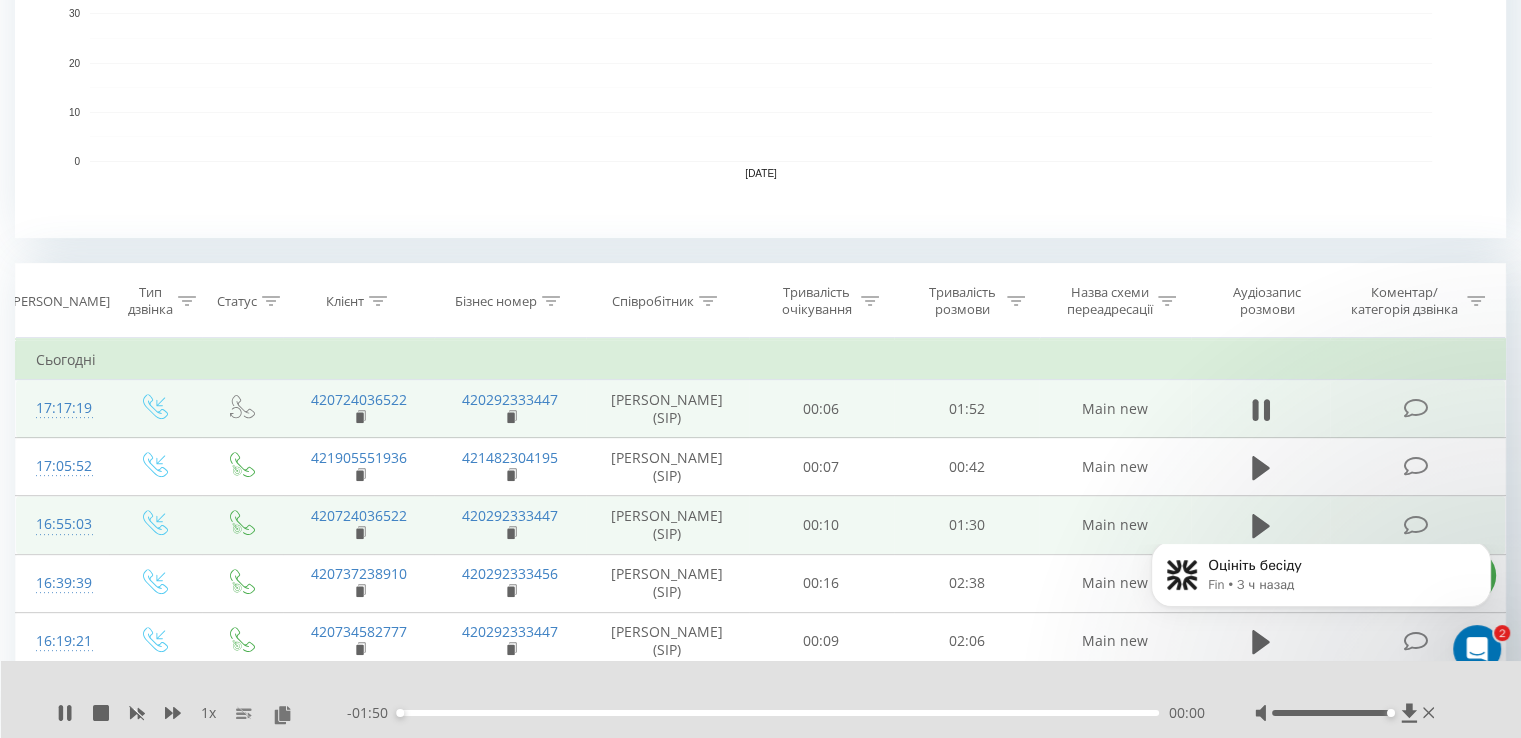 click on "00:00" at bounding box center (778, 713) 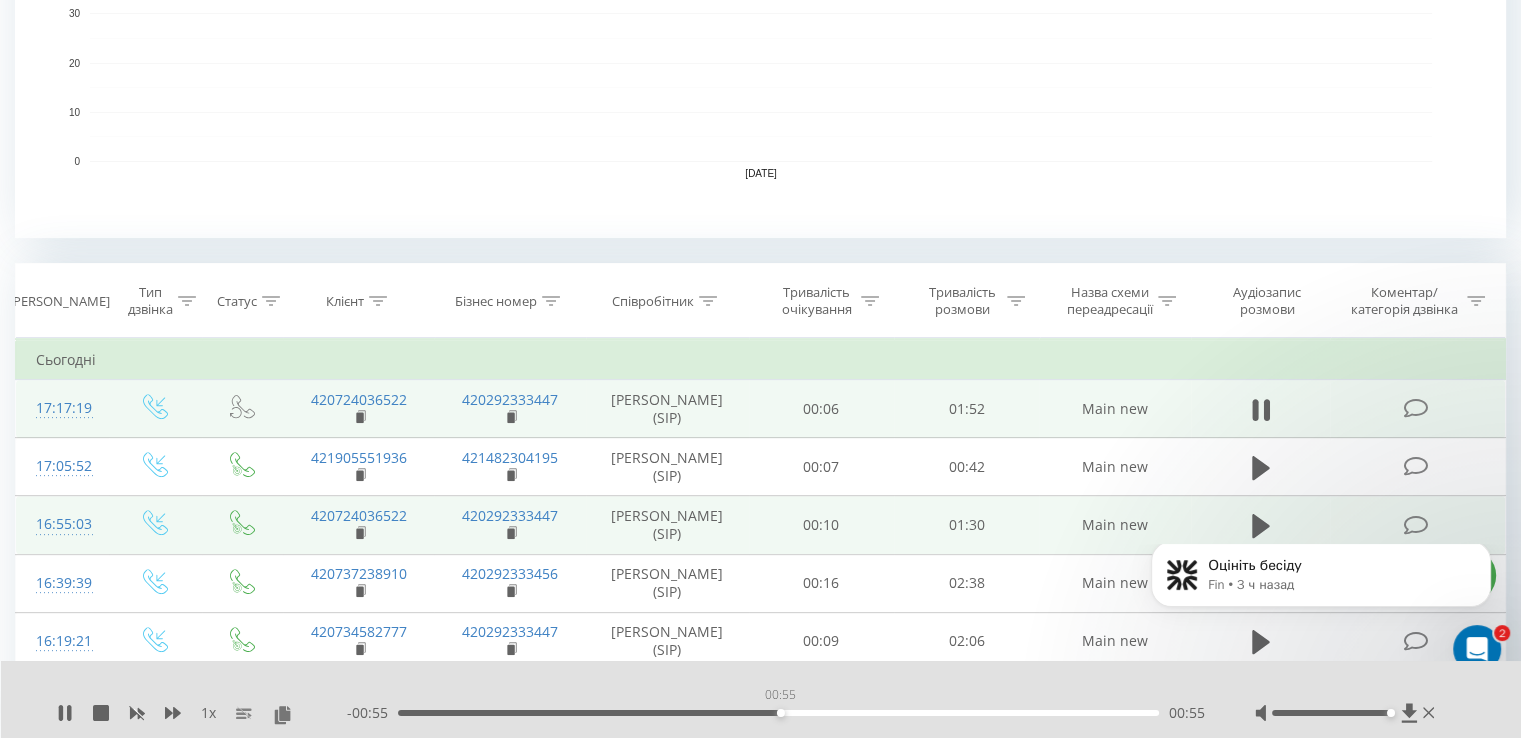 click on "00:55" at bounding box center (778, 713) 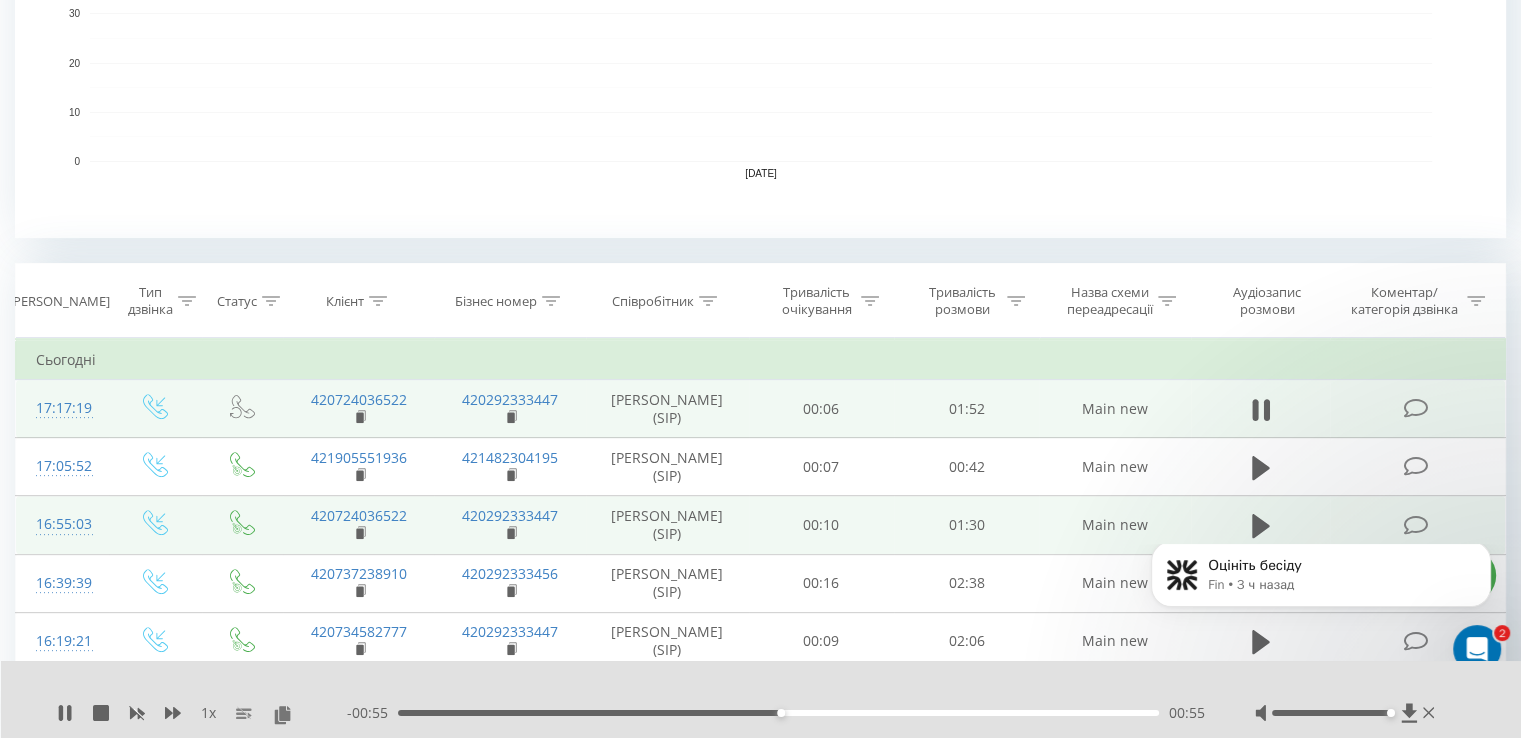 click on "00:55" at bounding box center (778, 713) 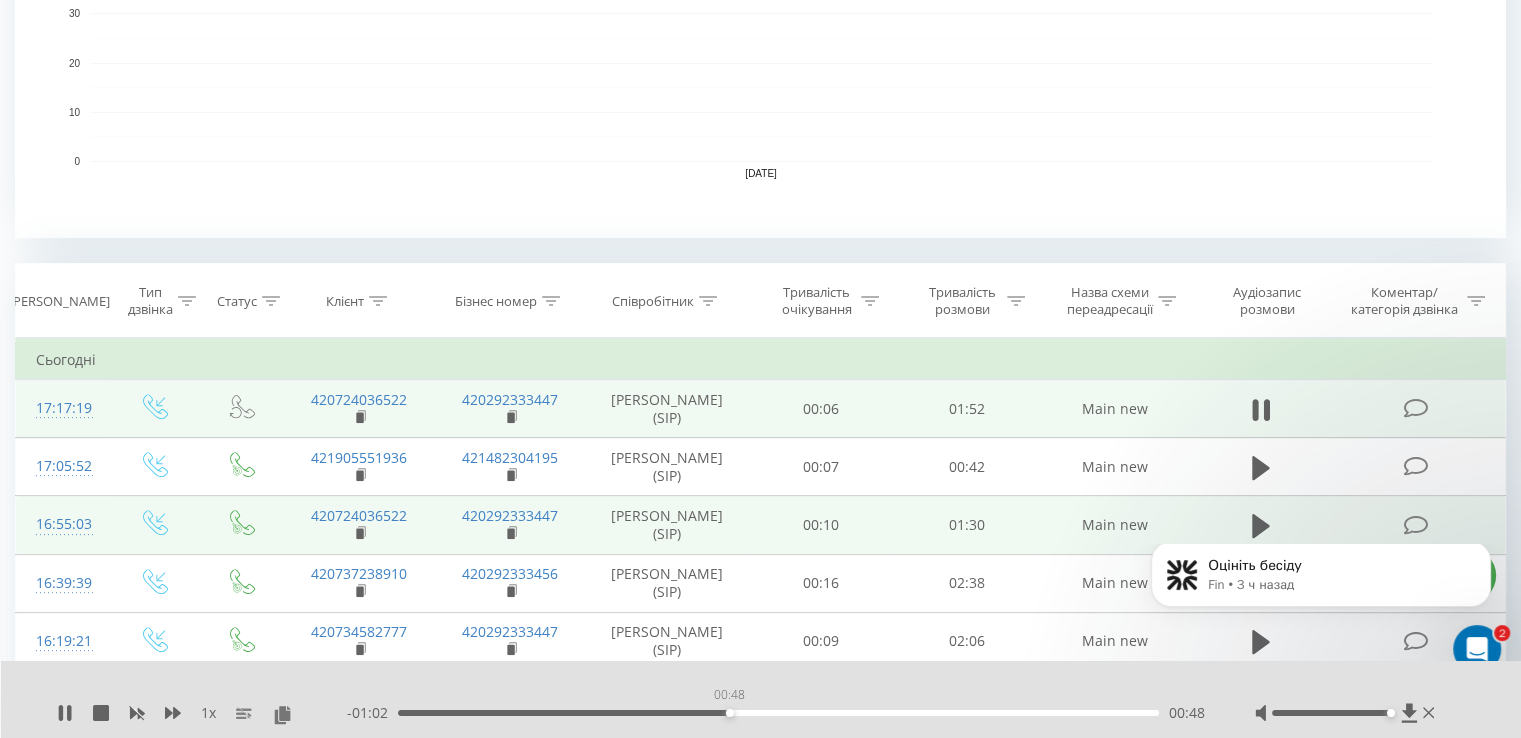 click on "00:48" at bounding box center (778, 713) 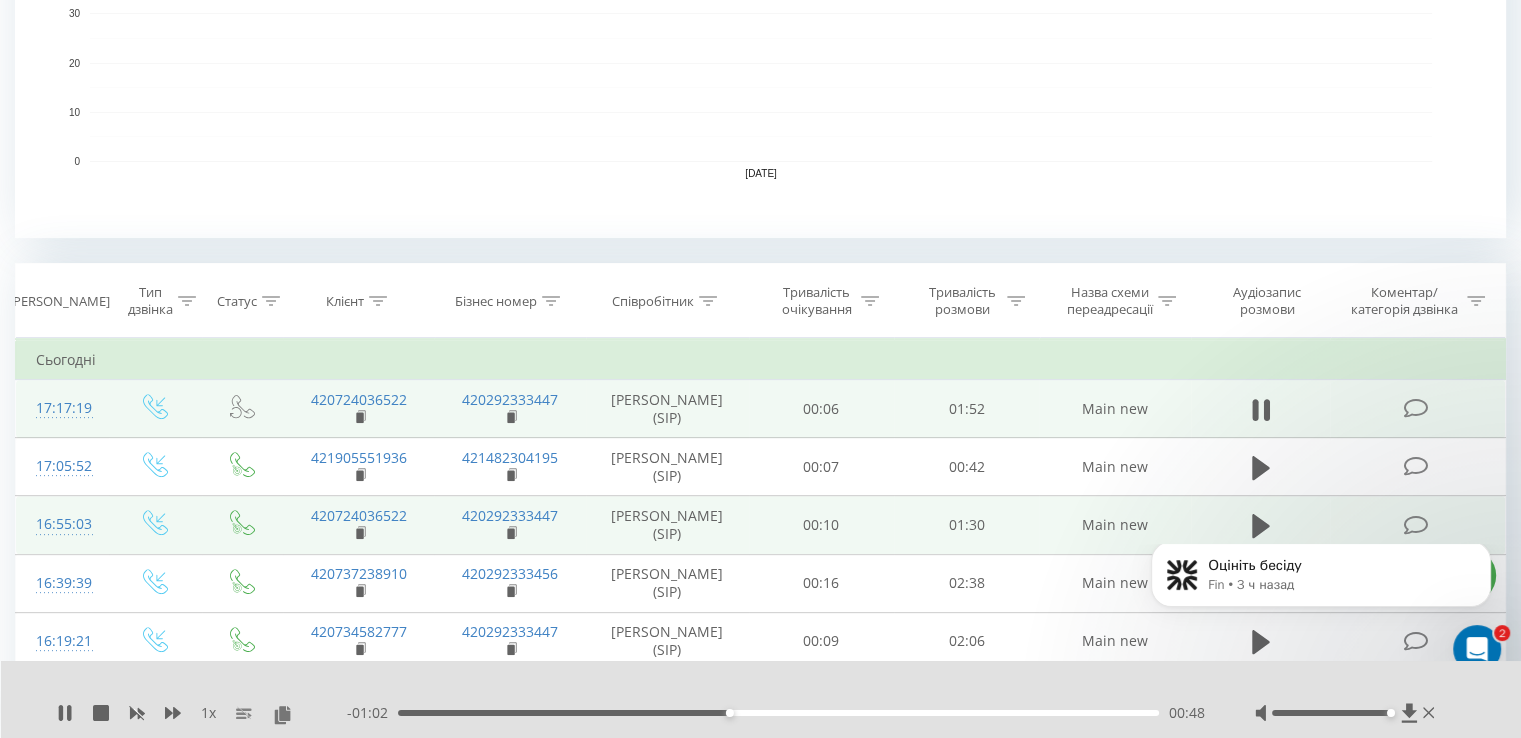 click on "00:48" at bounding box center (778, 713) 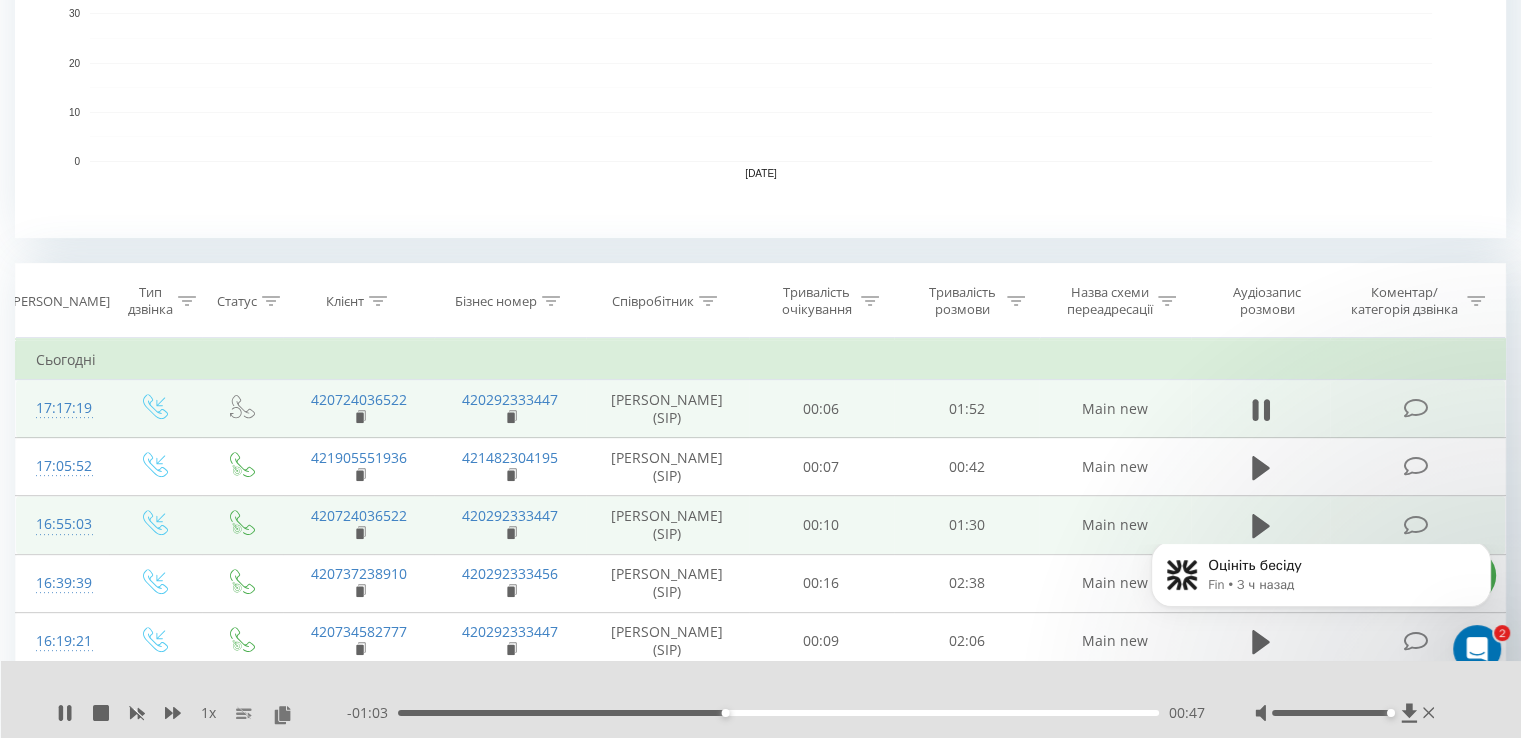 click on "00:47" at bounding box center (778, 713) 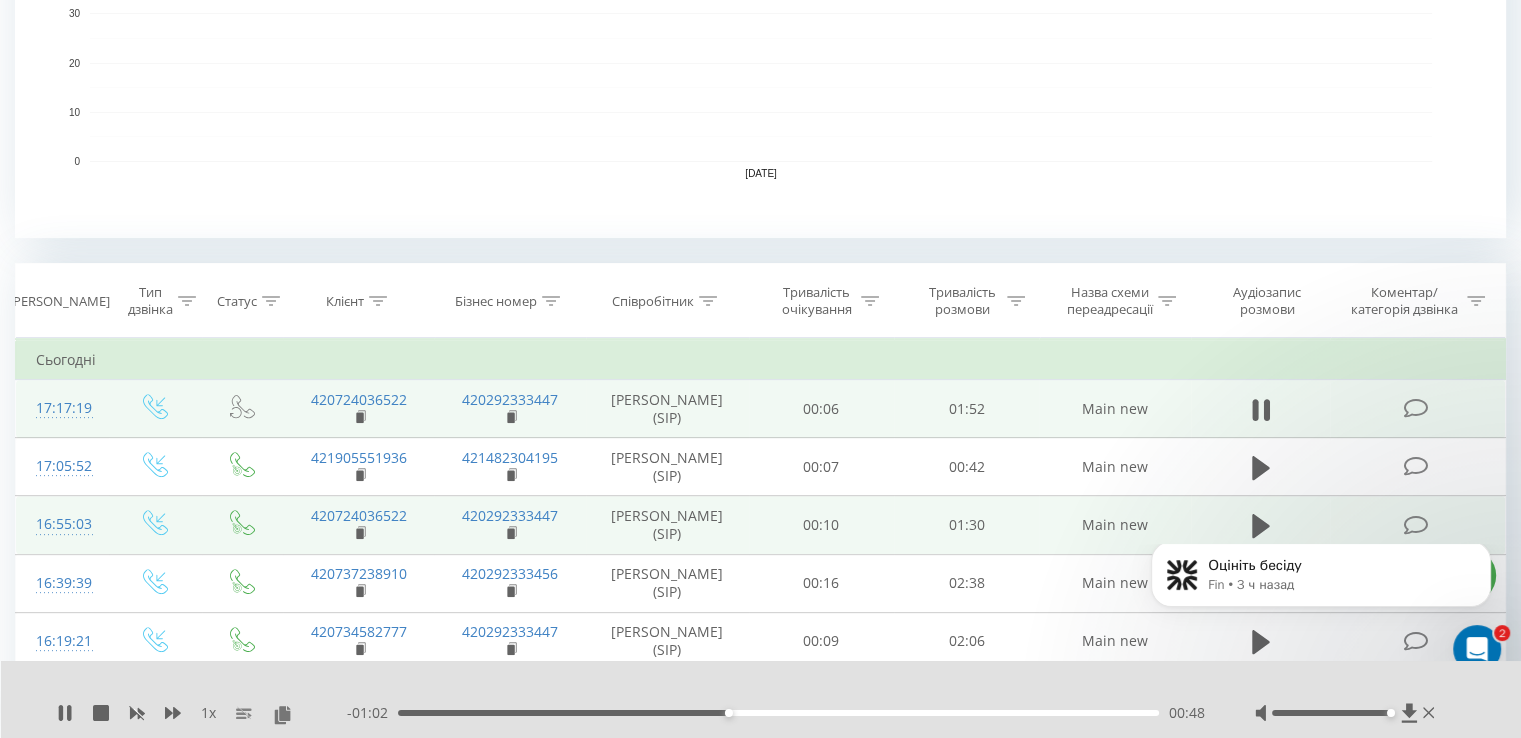 click on "00:48" at bounding box center [778, 713] 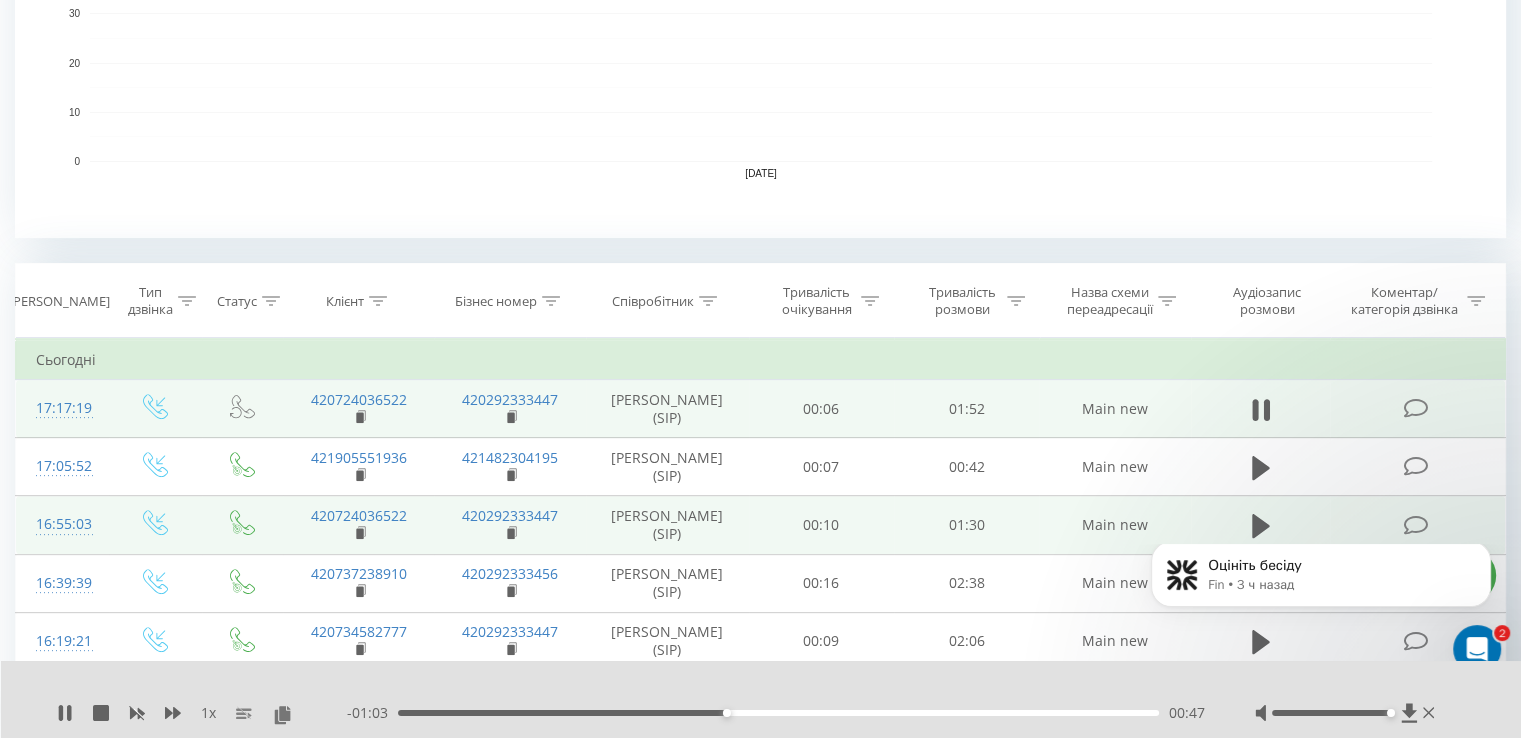 click on "00:47" at bounding box center [778, 713] 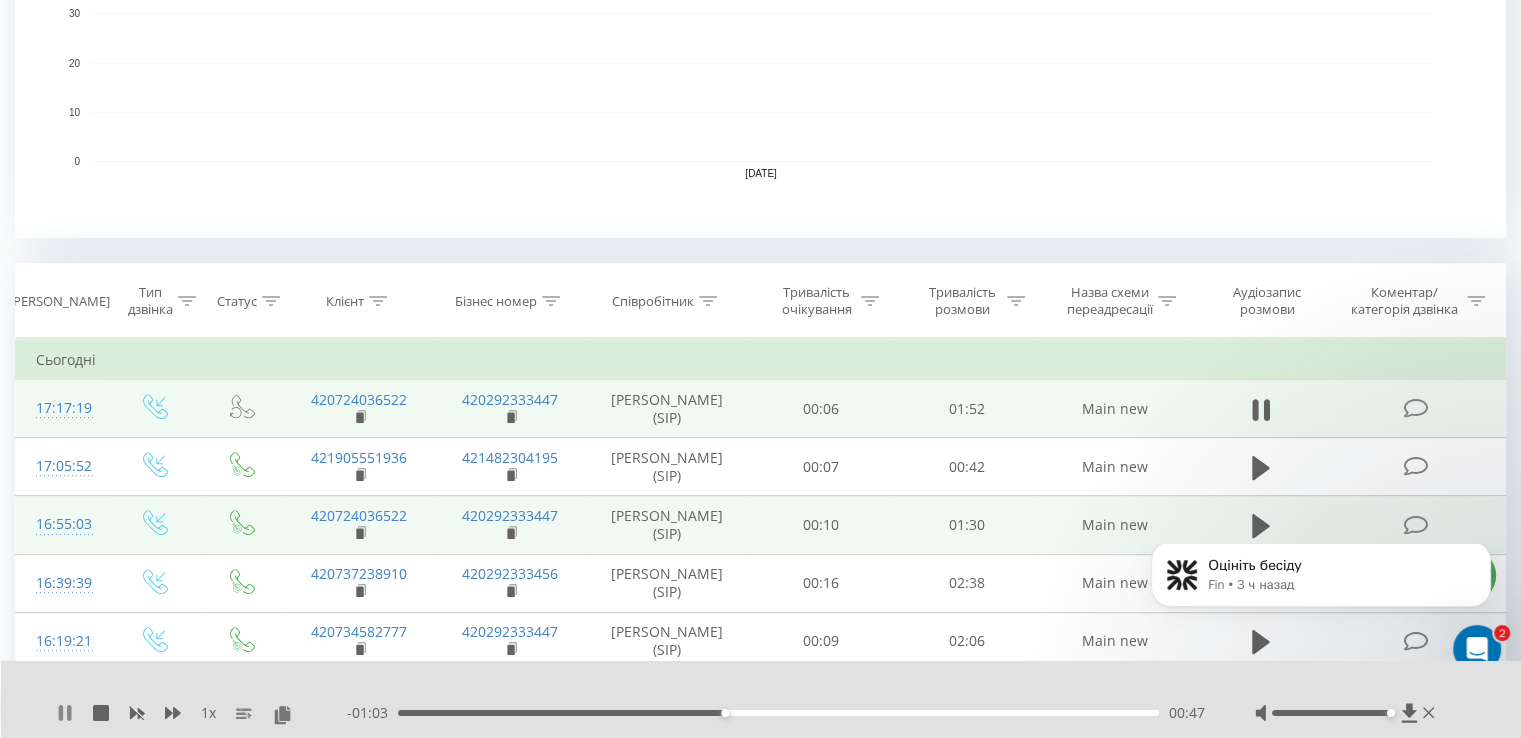 click 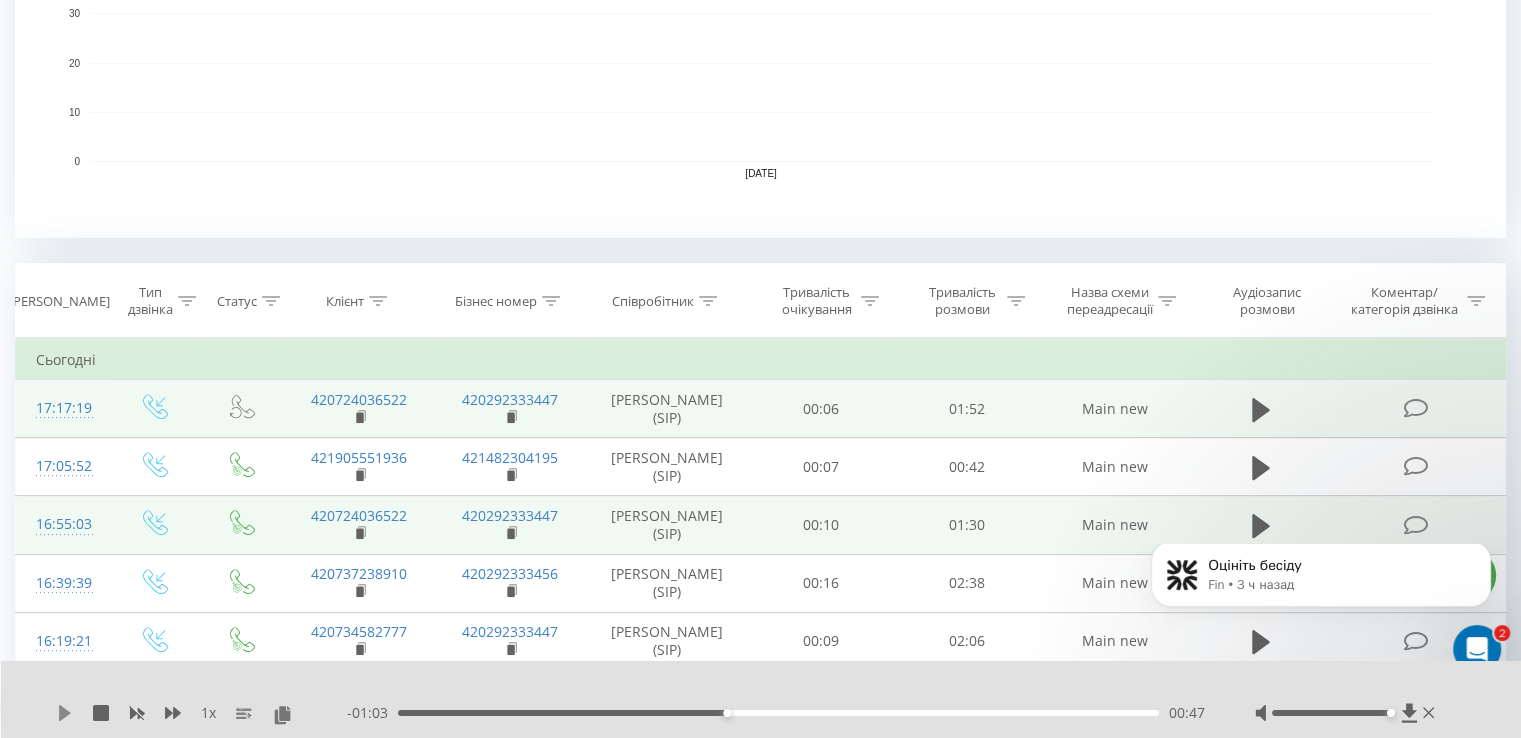 click 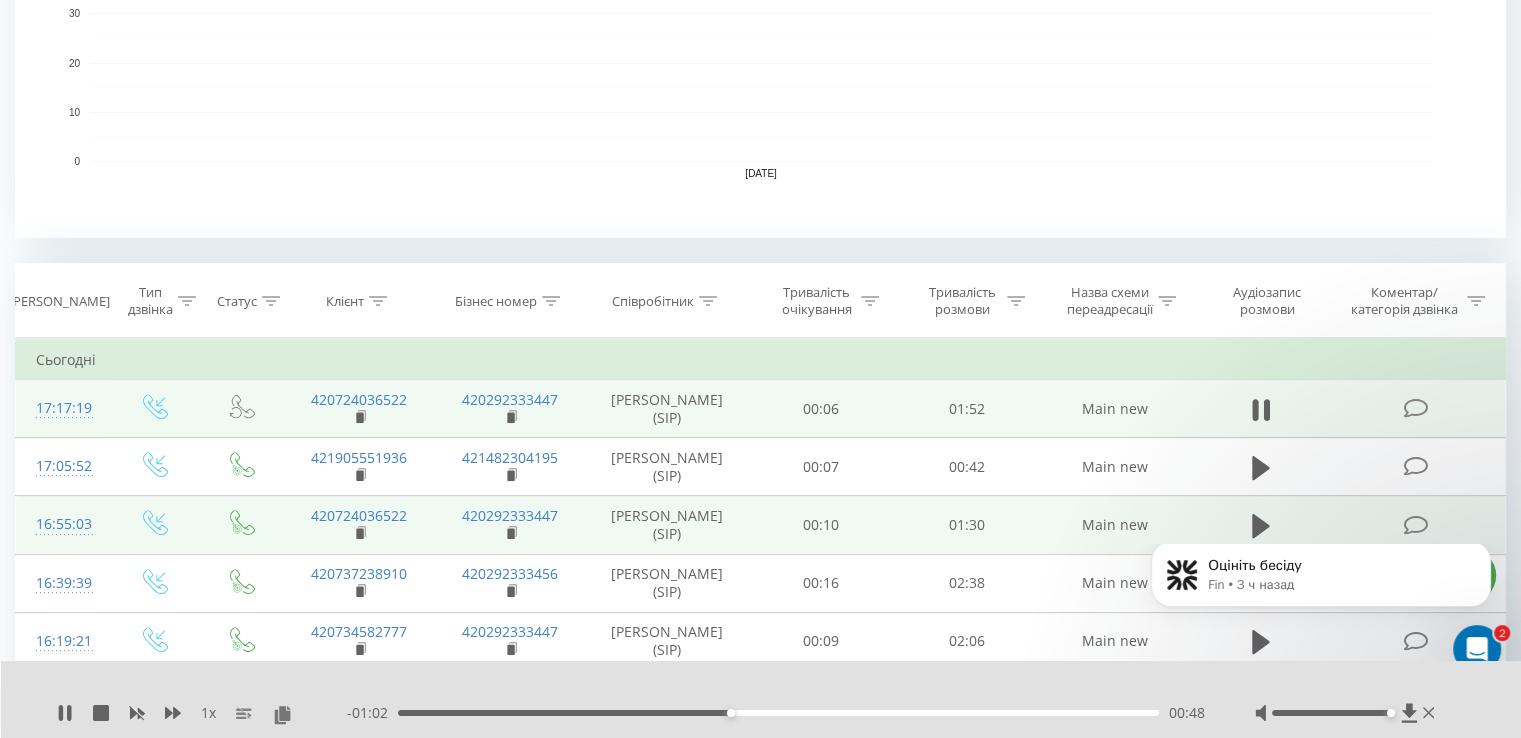 click on "- 01:02 00:48   00:48" at bounding box center [776, 713] 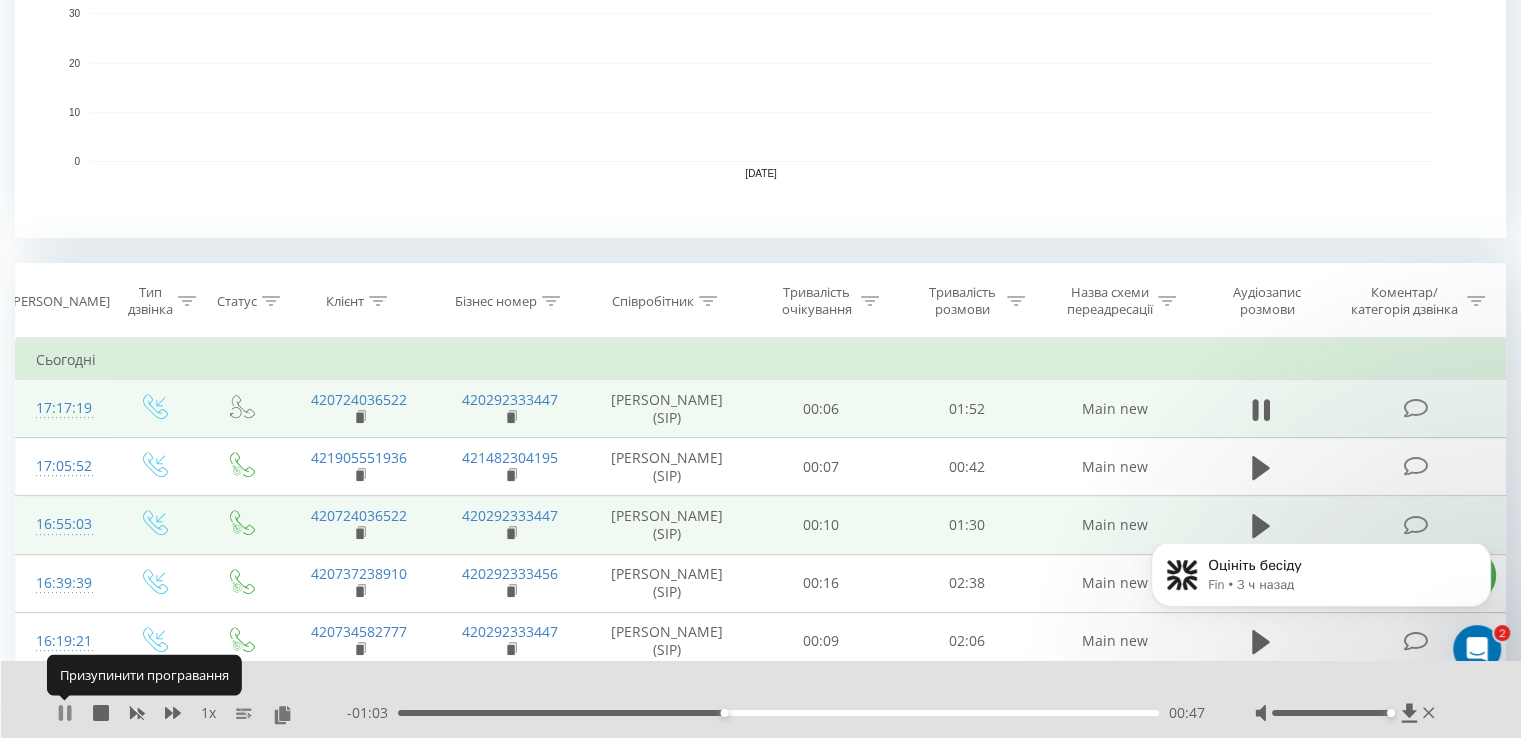 click 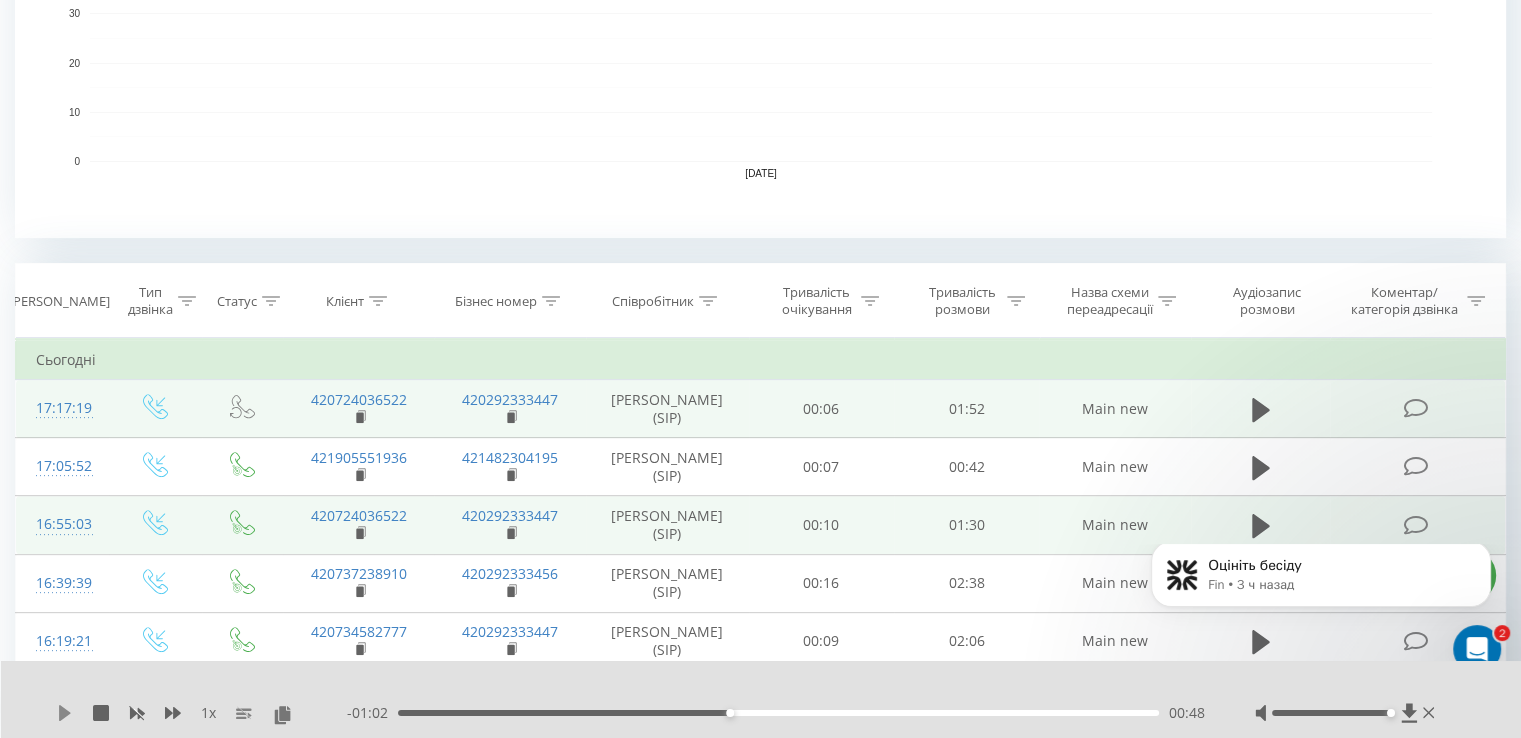 click 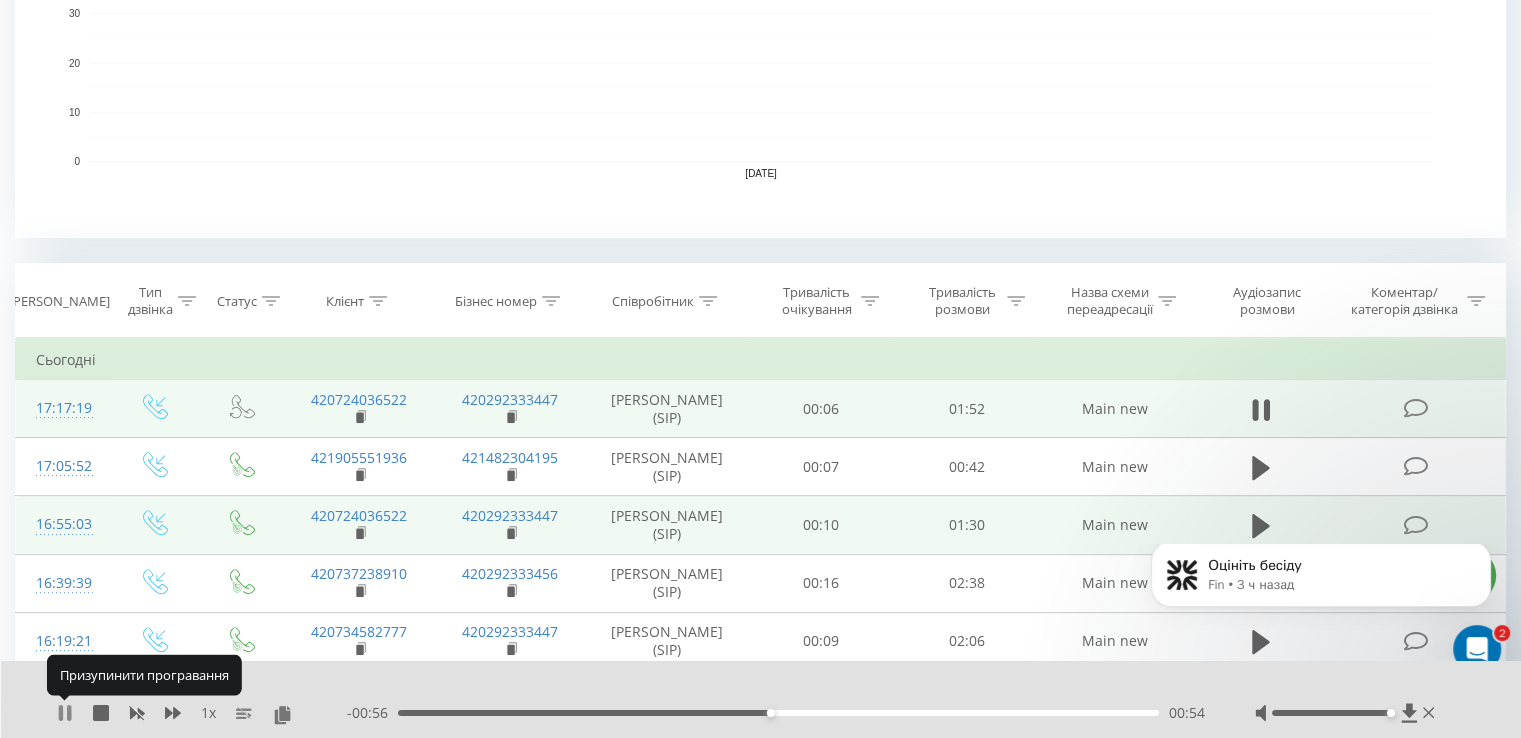 click 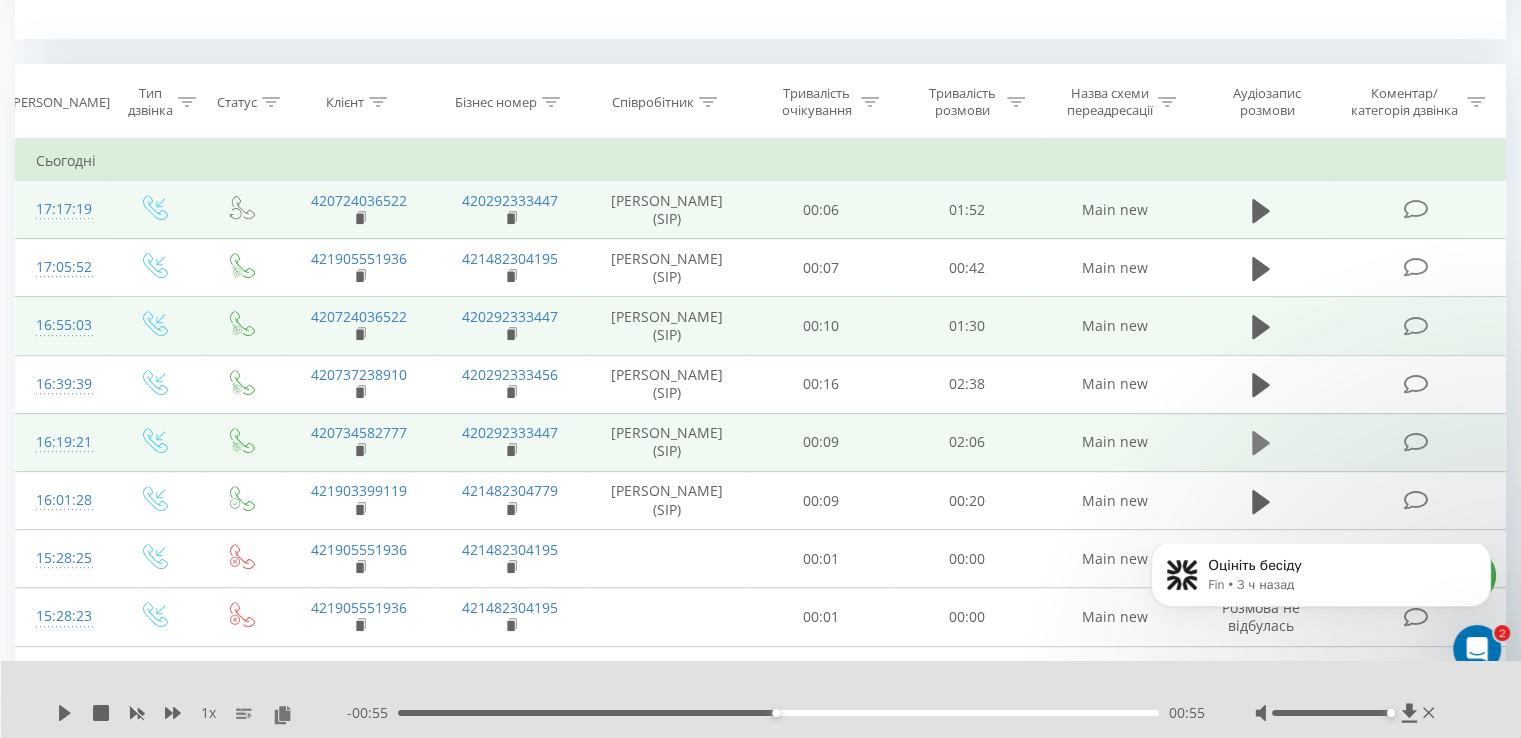 scroll, scrollTop: 800, scrollLeft: 0, axis: vertical 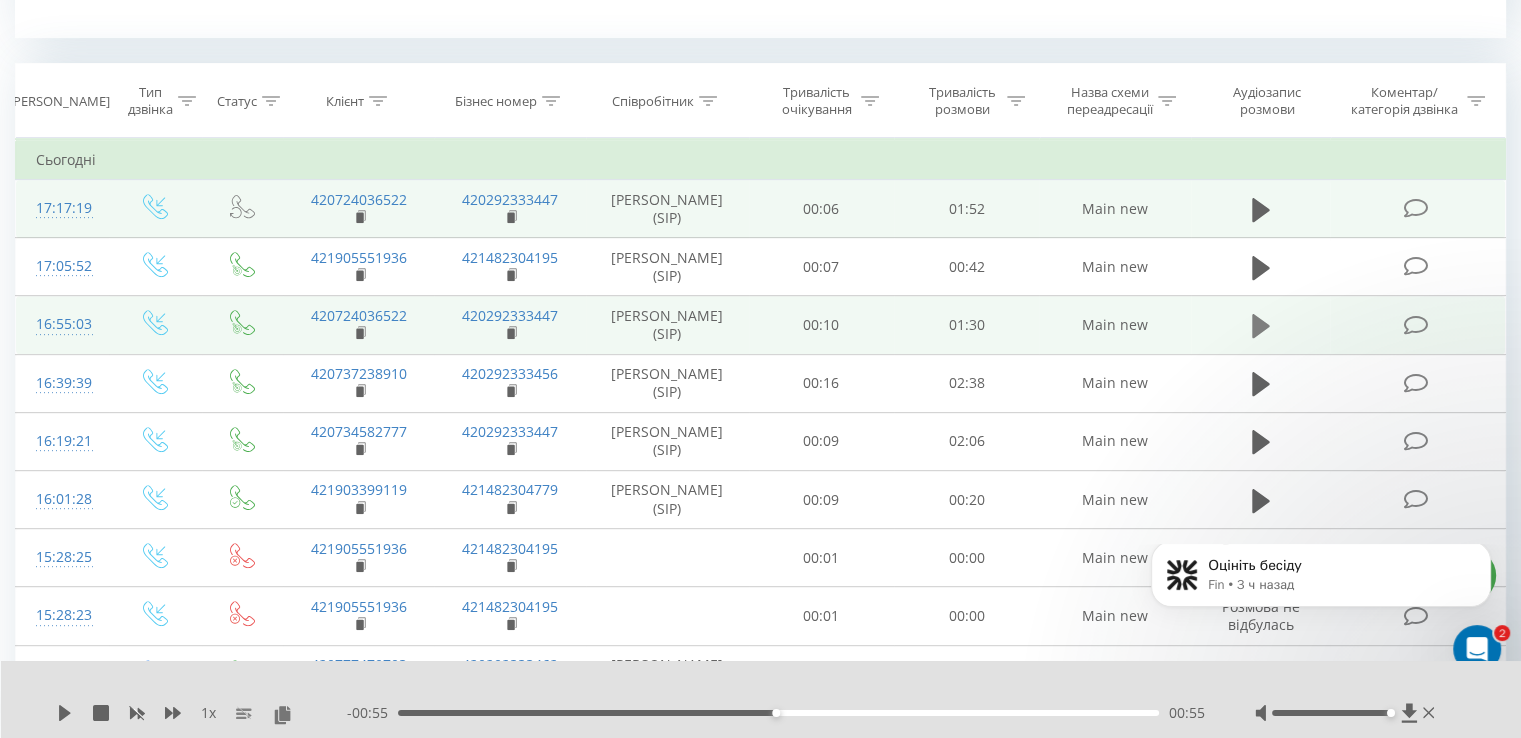 click 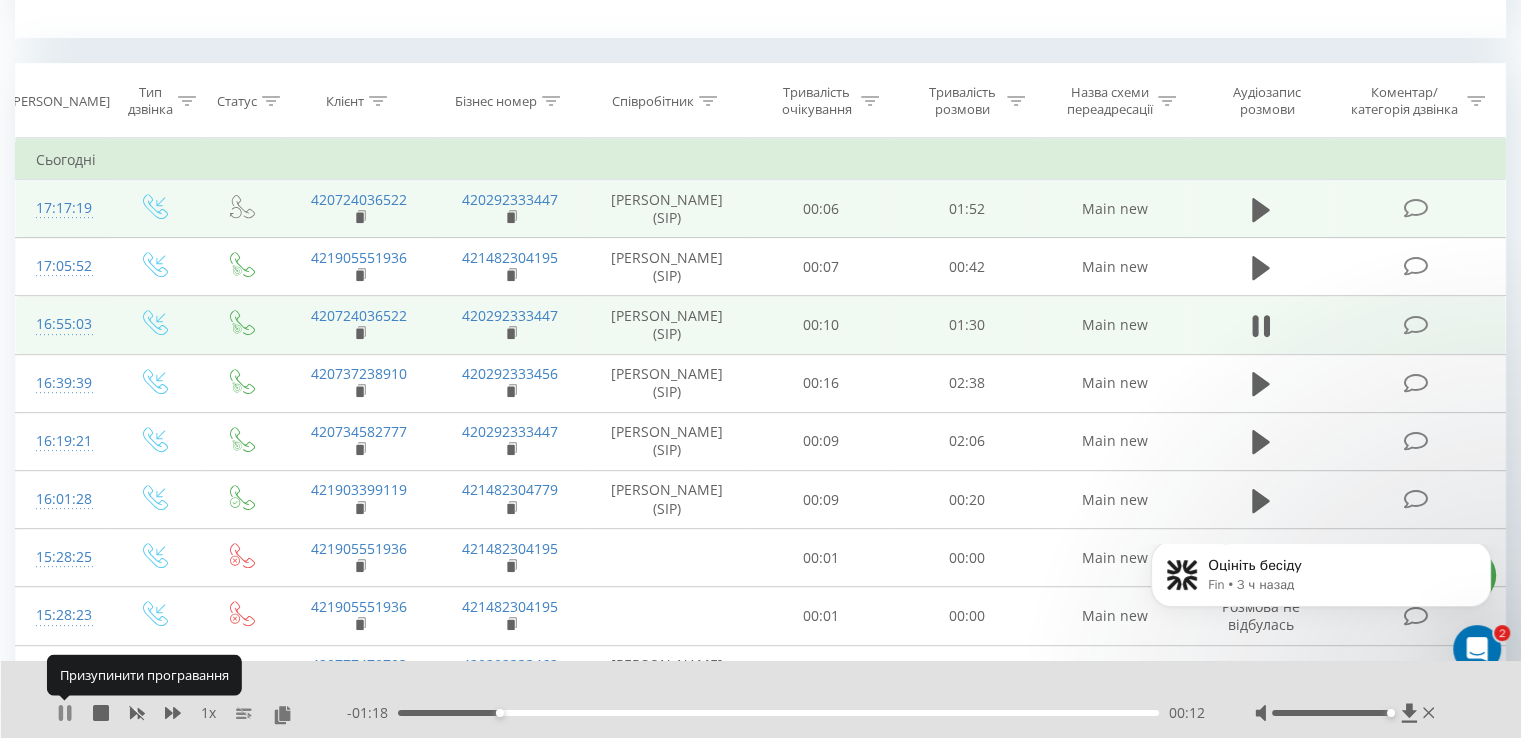 click 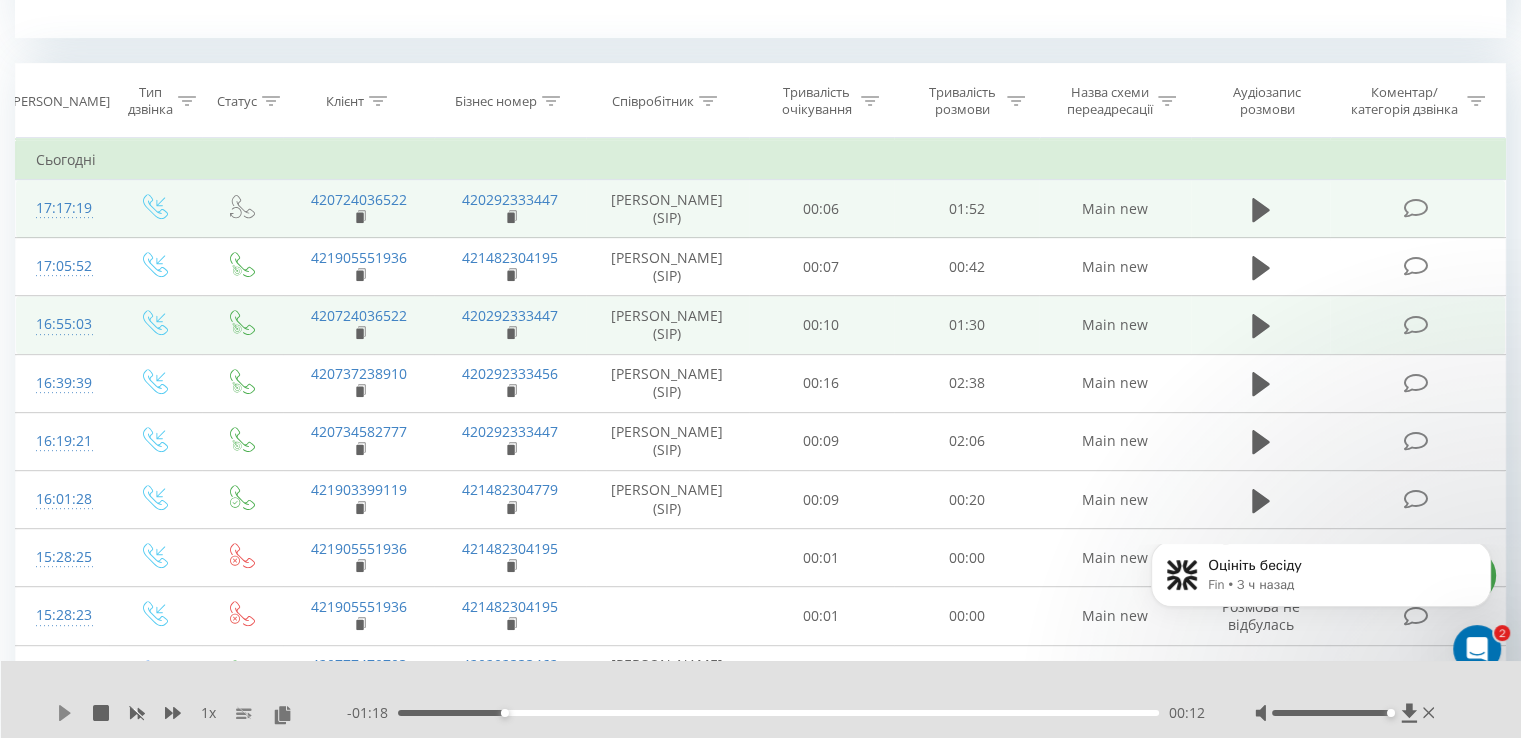 click 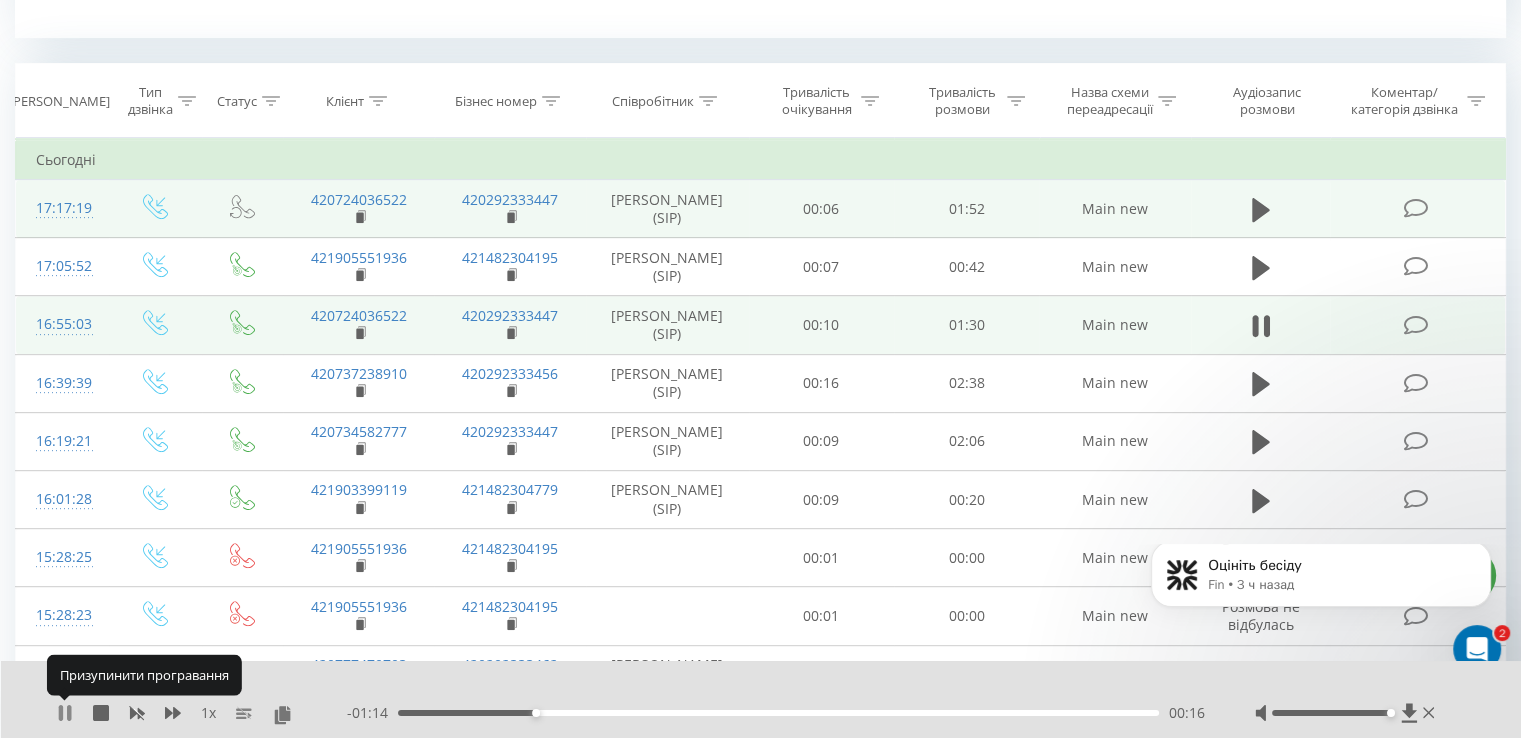 click 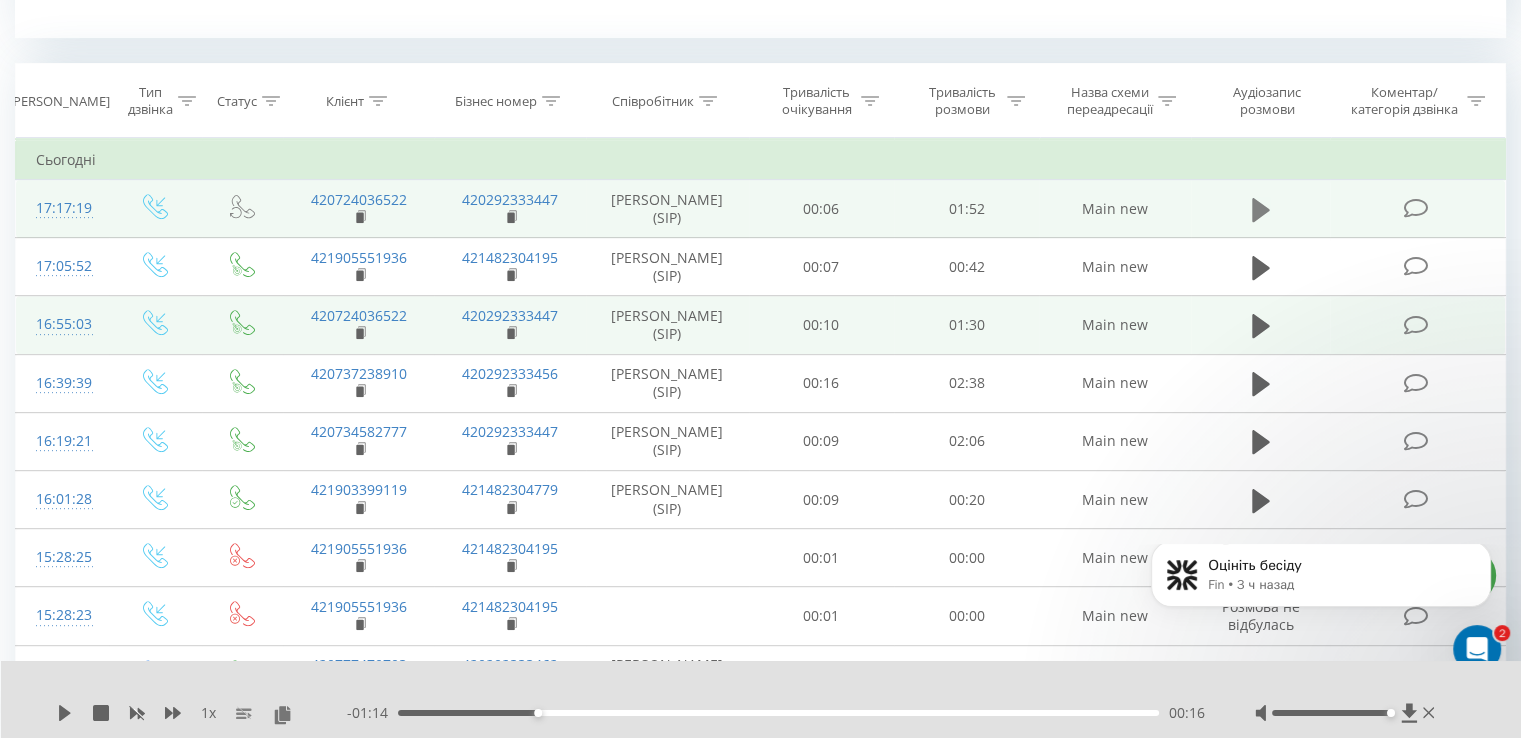 click 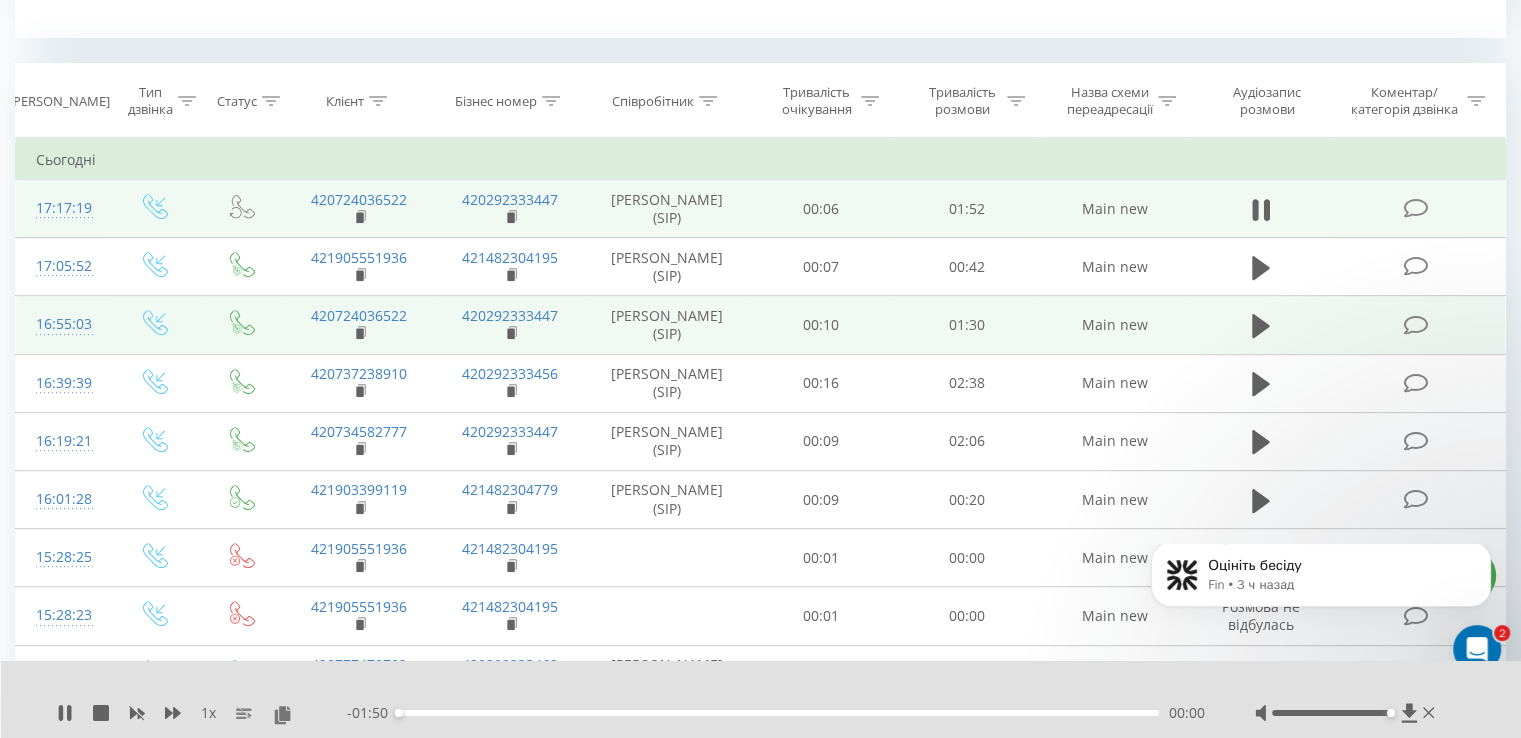 click on "- 01:50 00:00   00:00" at bounding box center [776, 713] 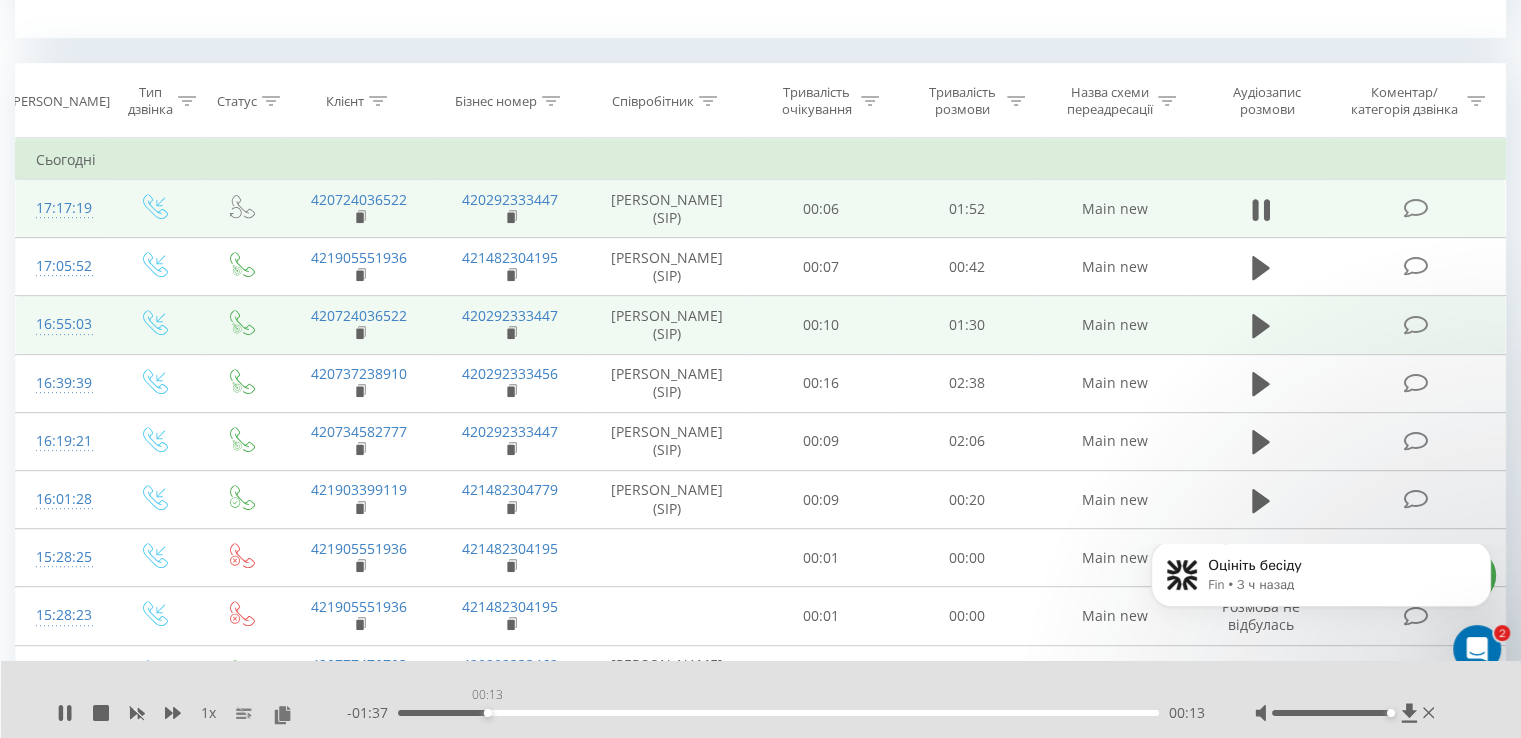 drag, startPoint x: 487, startPoint y: 713, endPoint x: 530, endPoint y: 708, distance: 43.289722 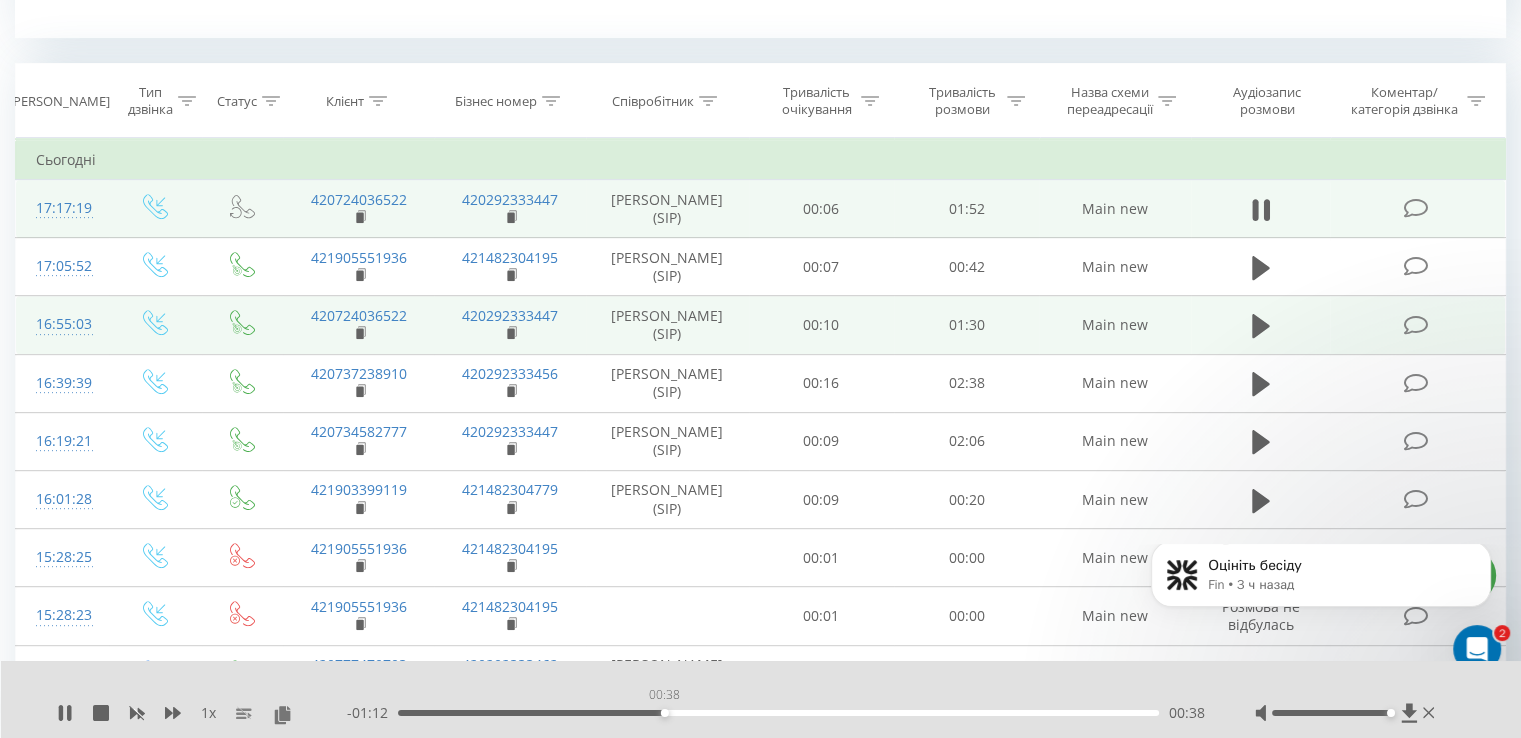click on "00:38" at bounding box center [778, 713] 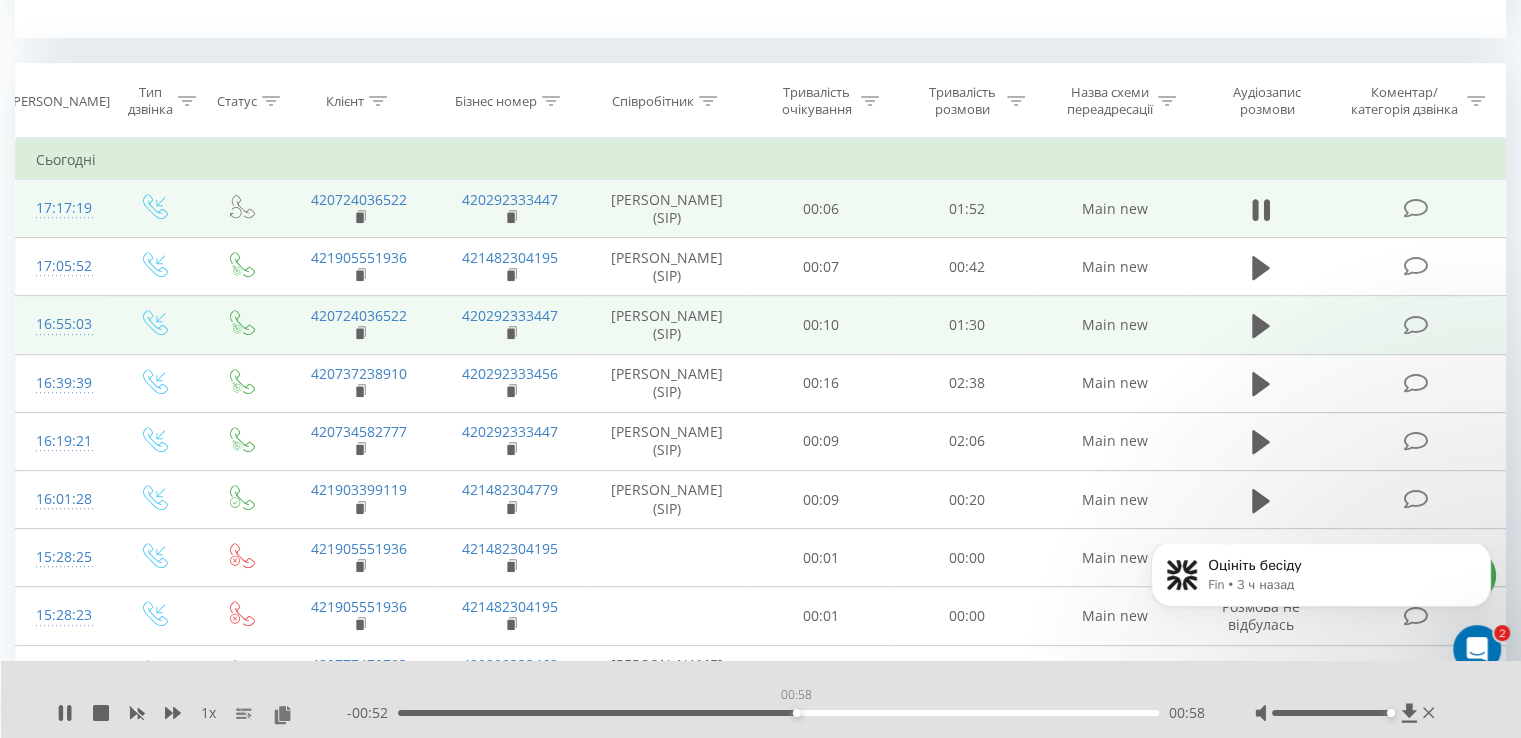 click on "00:58" at bounding box center (778, 713) 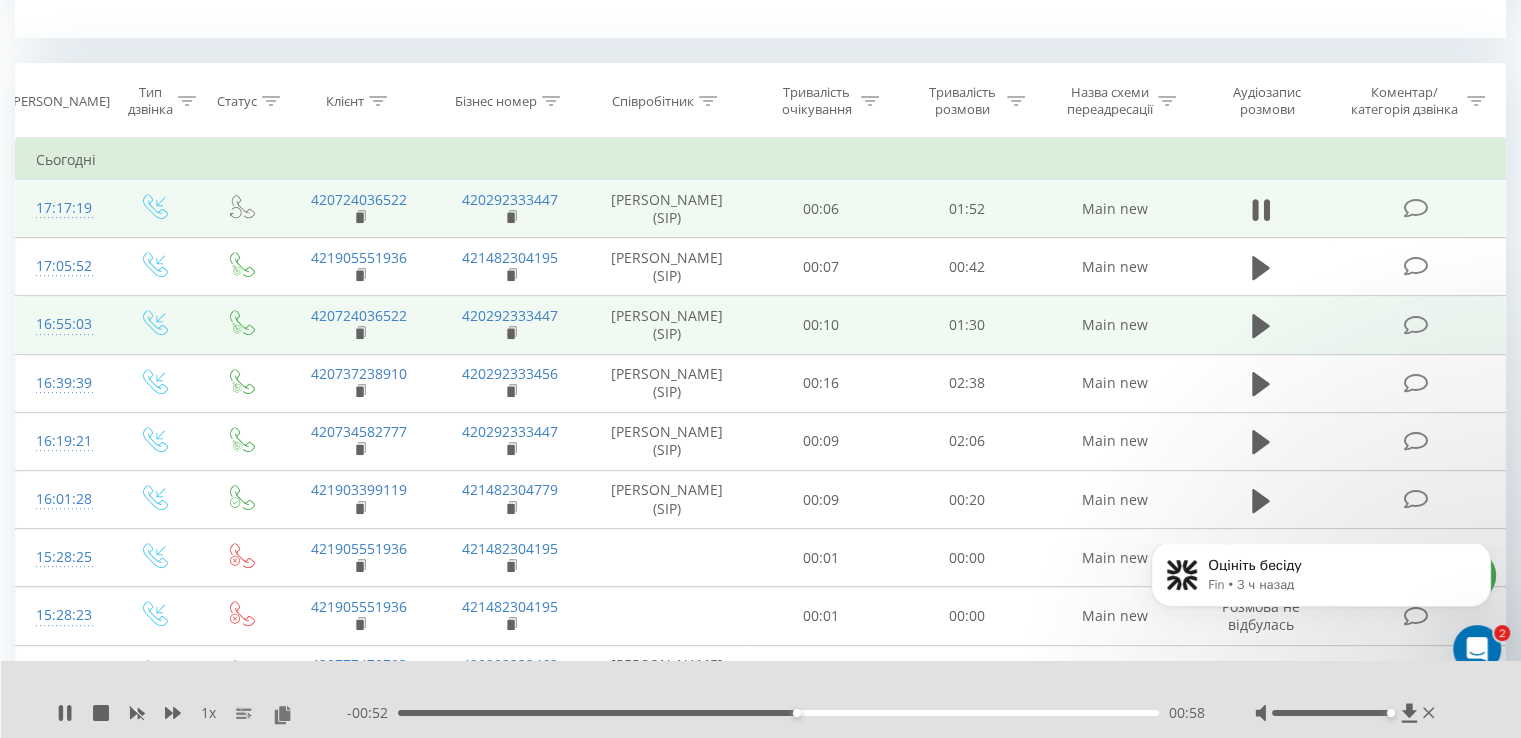click on "00:58" at bounding box center (778, 713) 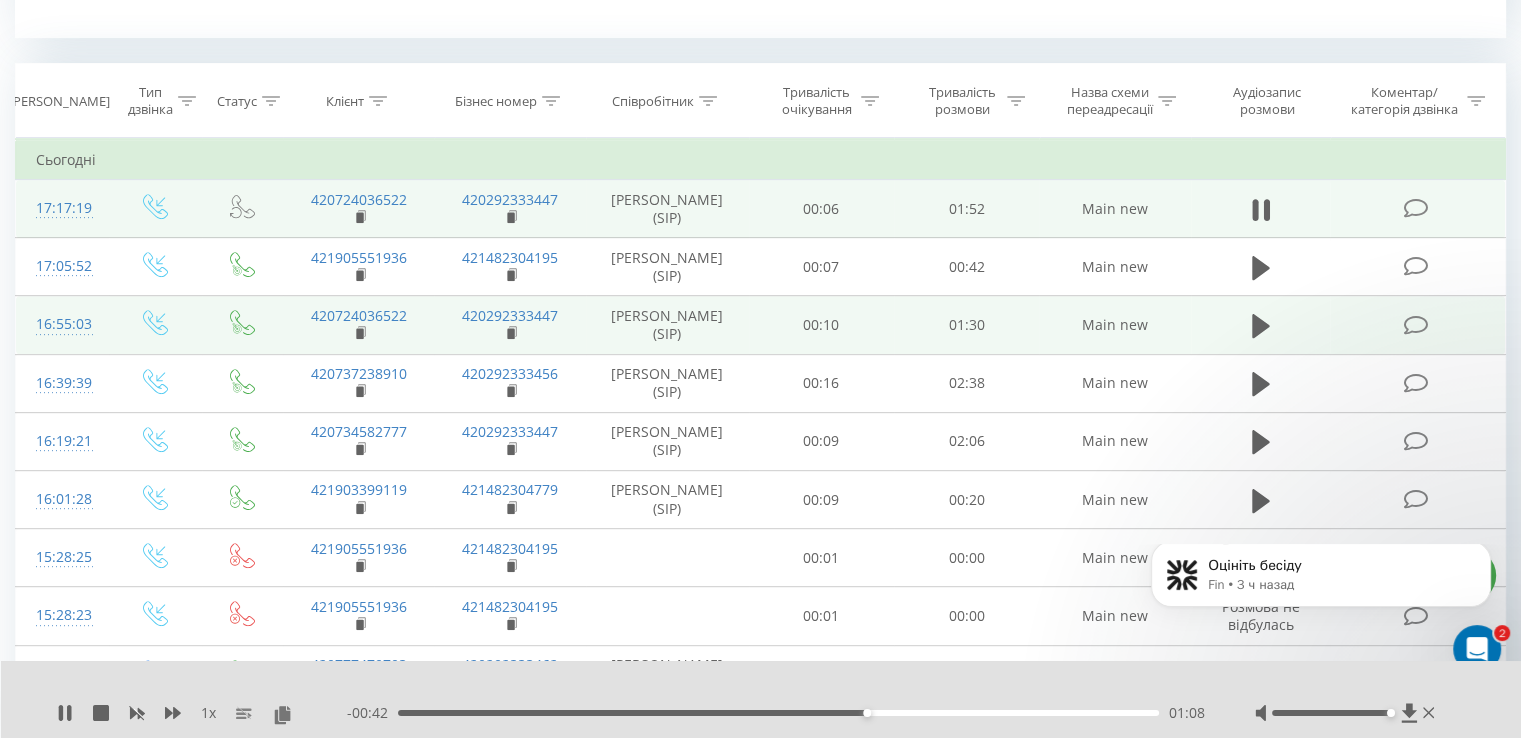 click on "01:08" at bounding box center (778, 713) 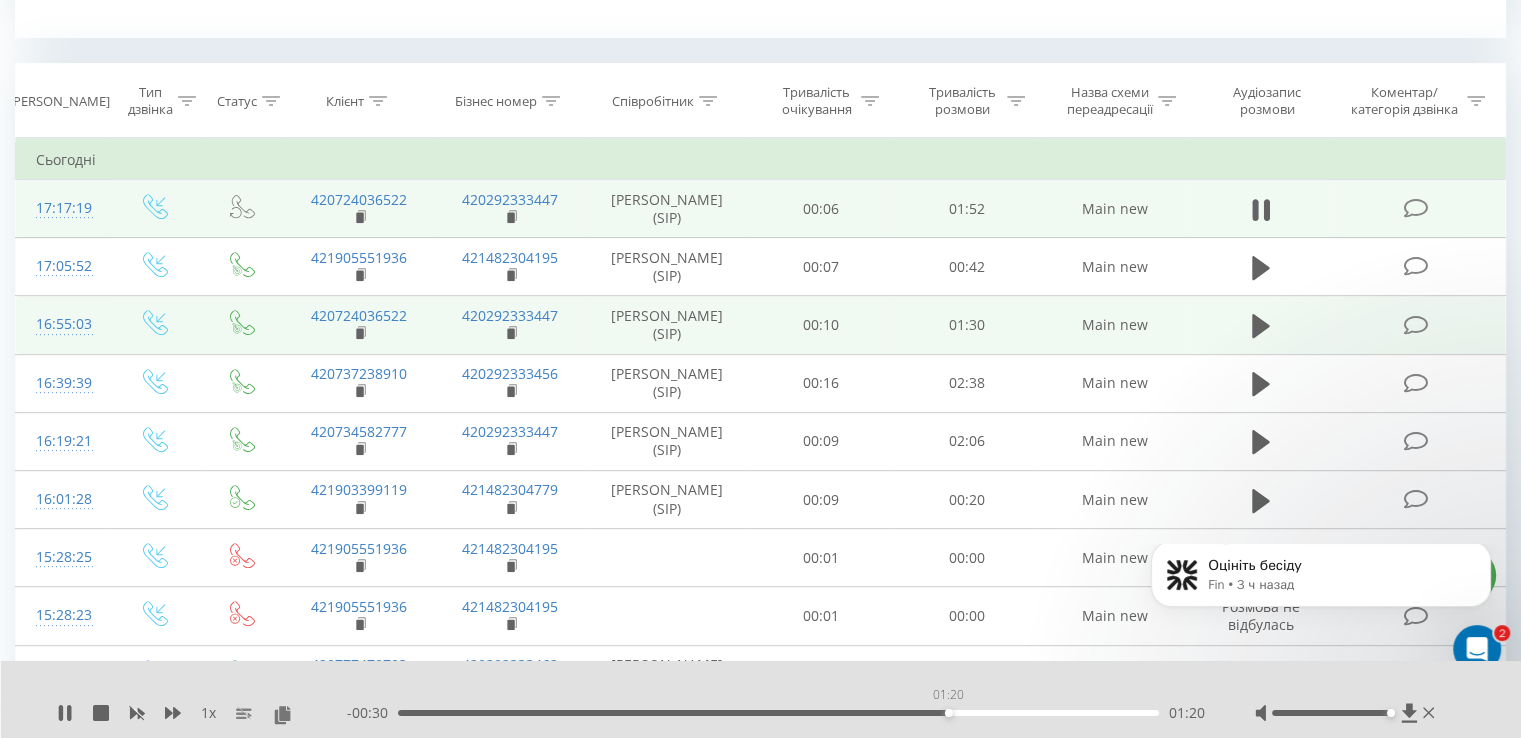 click on "01:20" at bounding box center (778, 713) 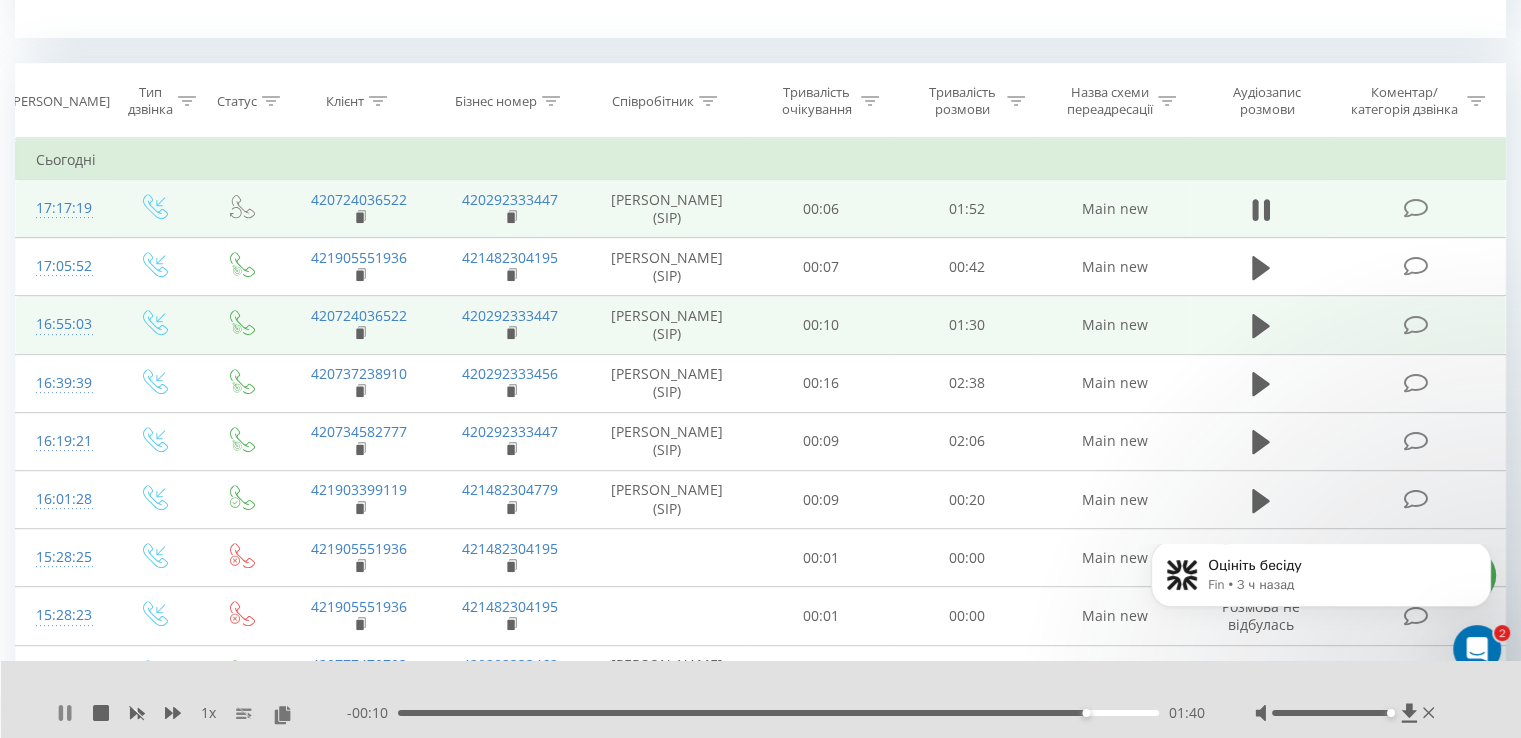 click 